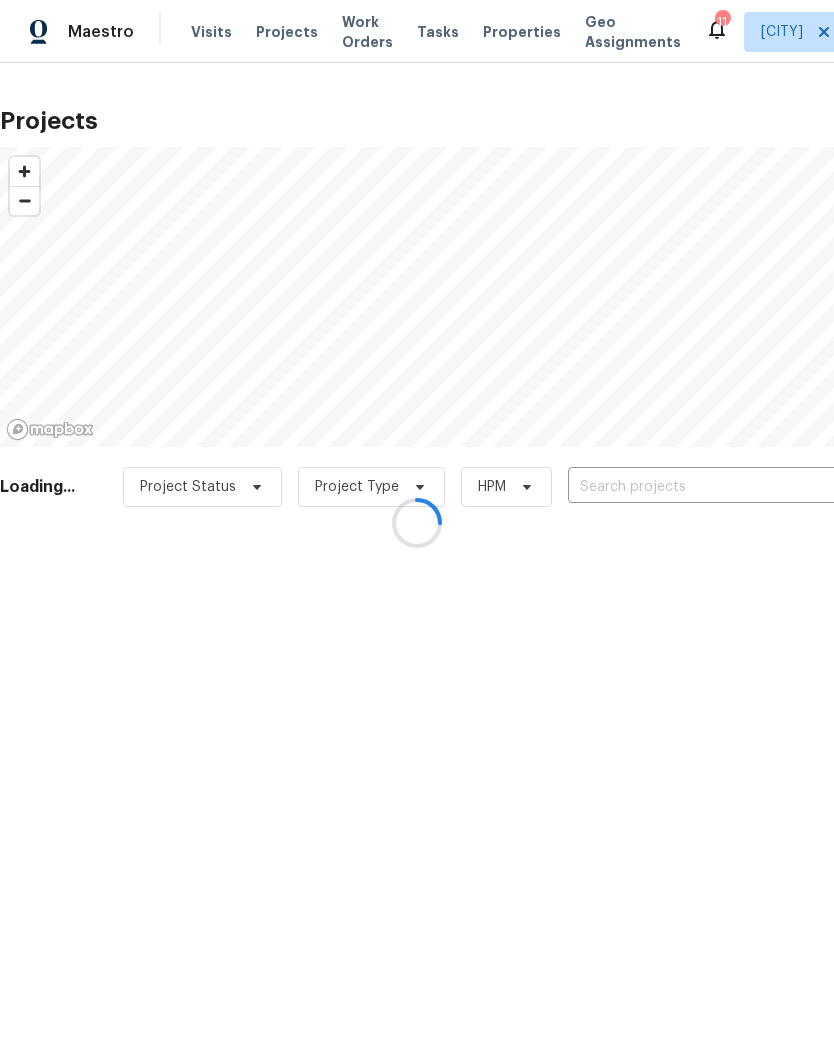 scroll, scrollTop: 0, scrollLeft: 0, axis: both 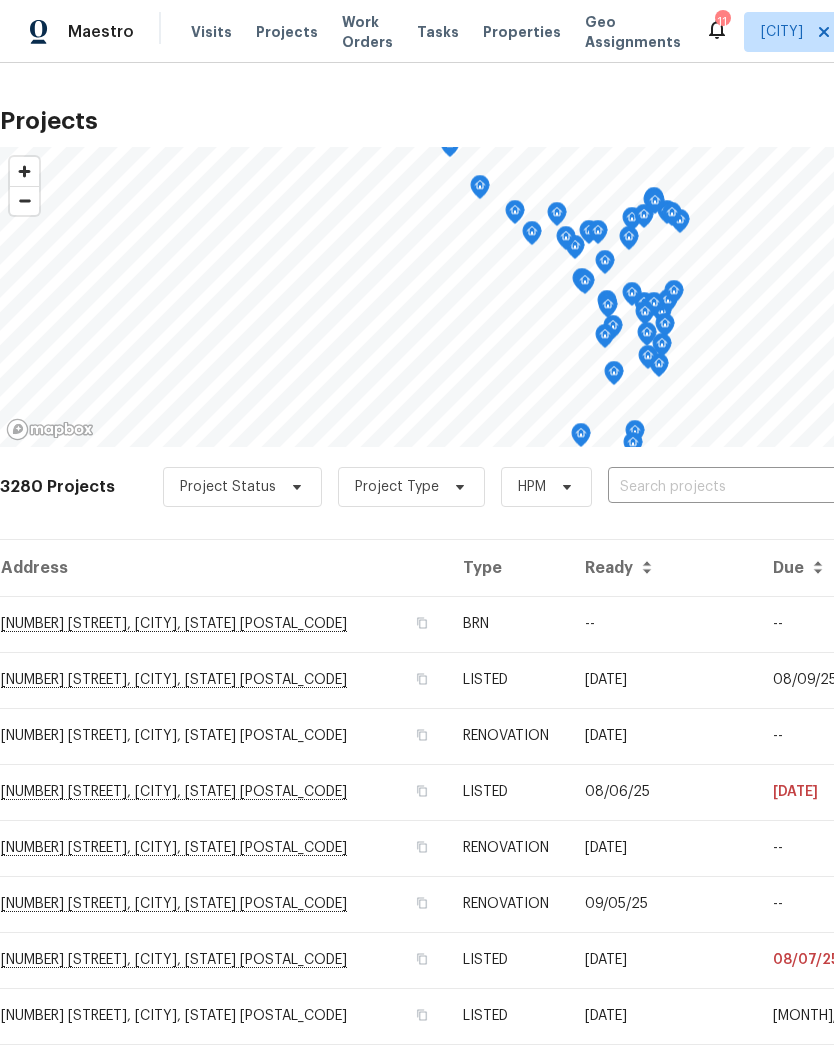 click at bounding box center [722, 487] 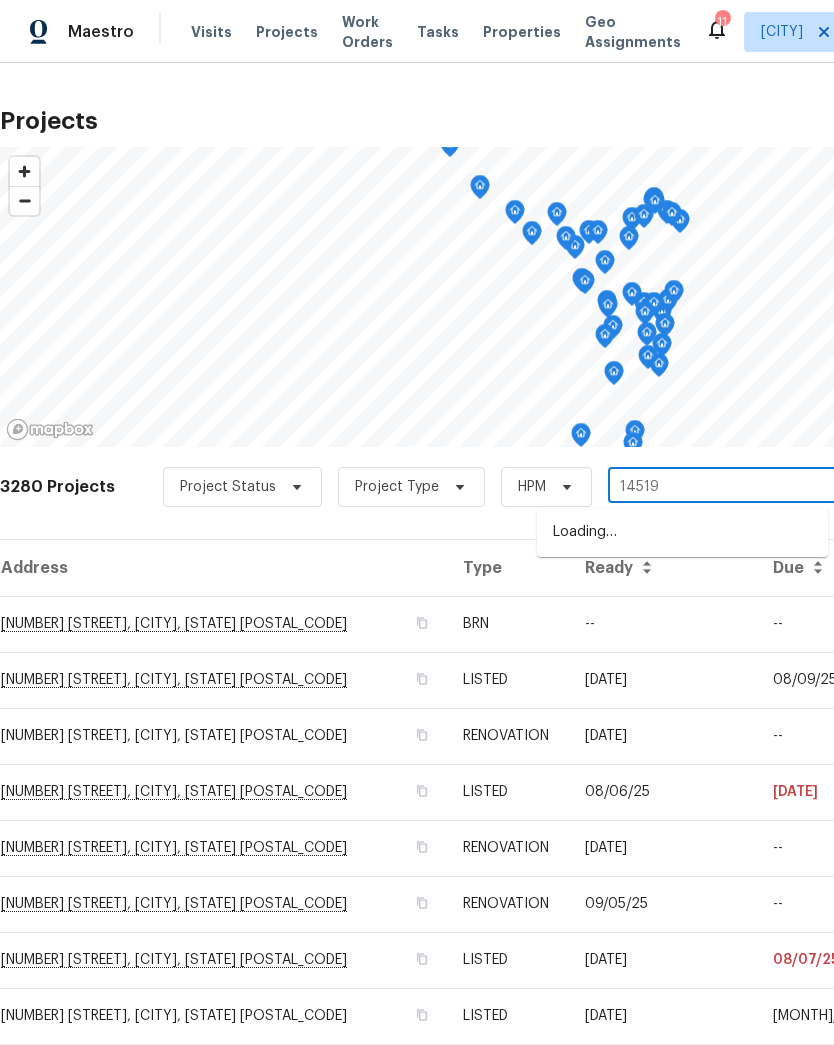 type on "14519" 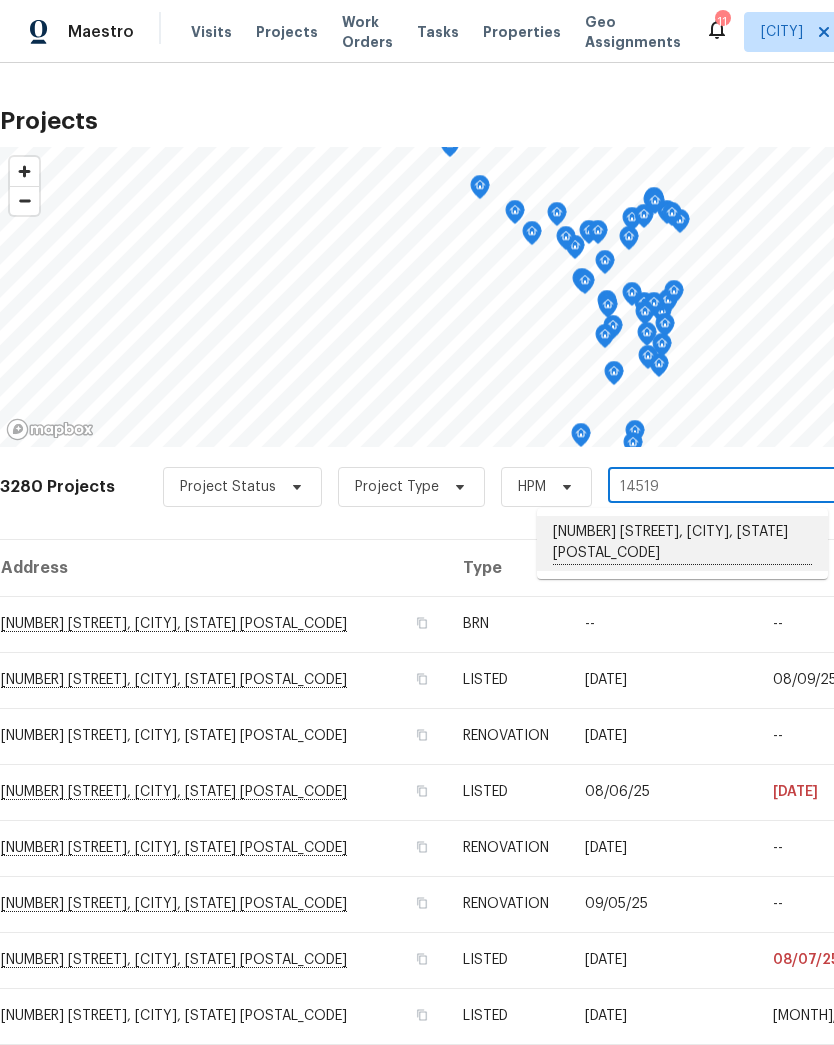 click on "14519 Rosant Ct, Florissant, MO 63034" at bounding box center [682, 543] 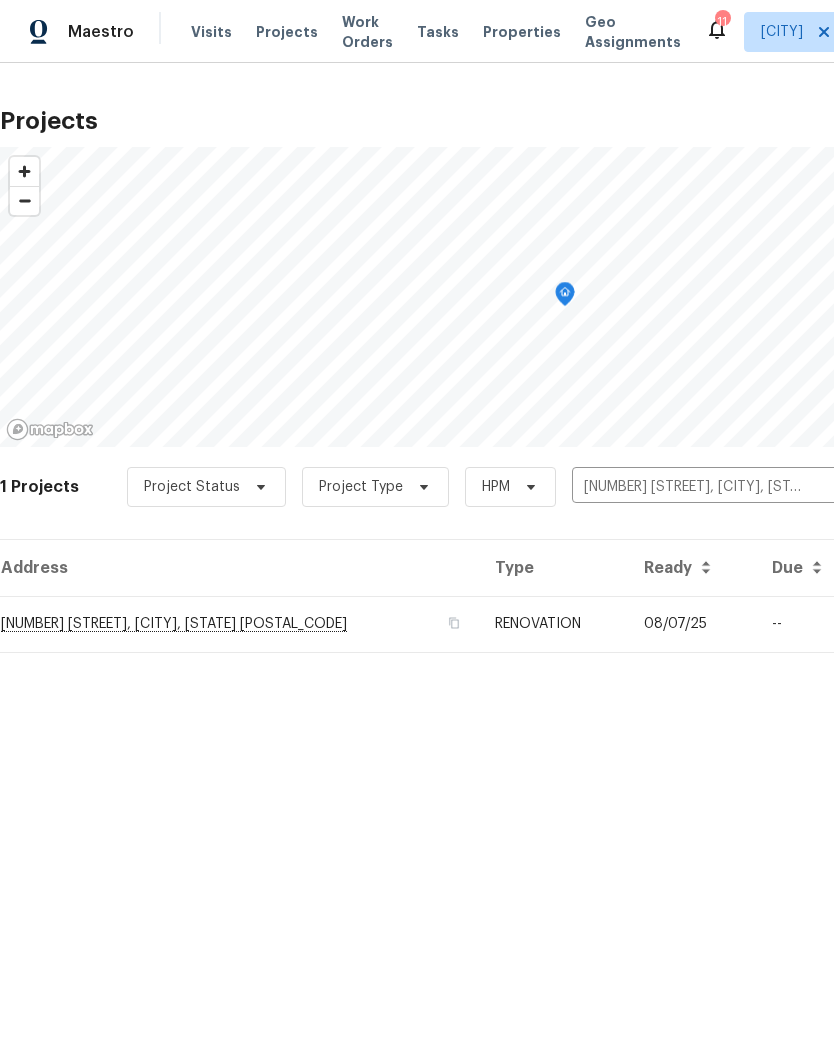 click on "14519 Rosant Ct, Florissant, MO 63034" at bounding box center [239, 624] 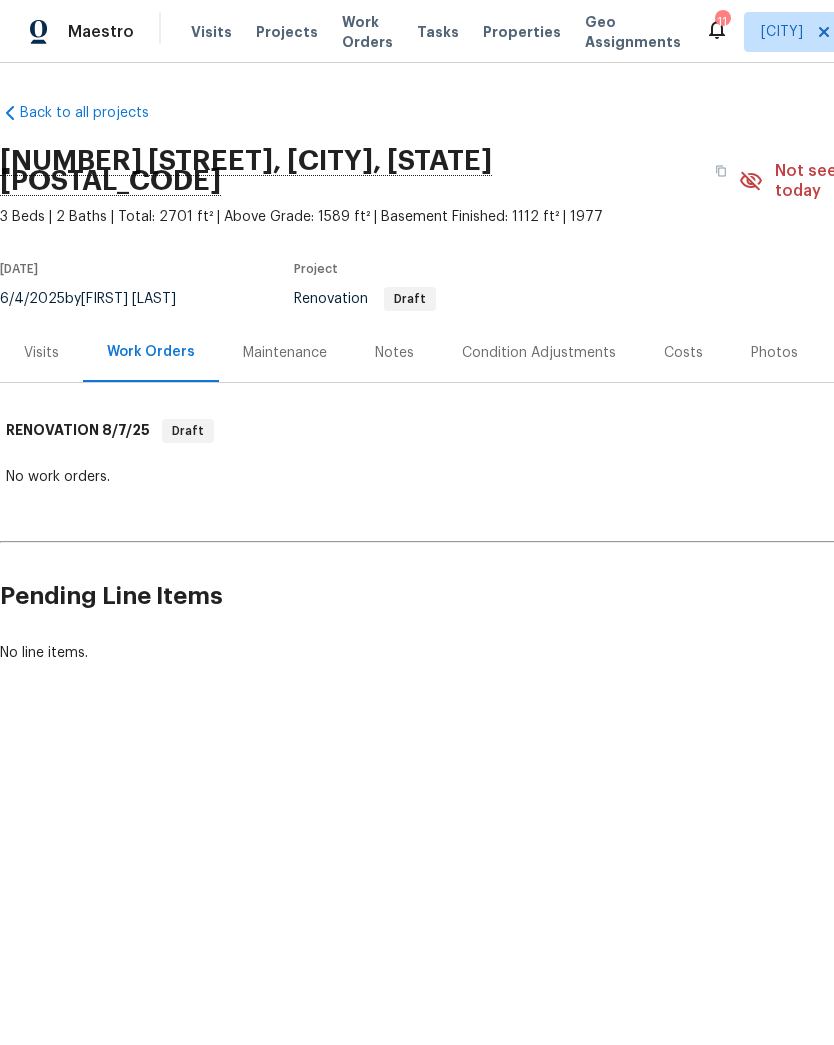 click on "Visits" at bounding box center (41, 352) 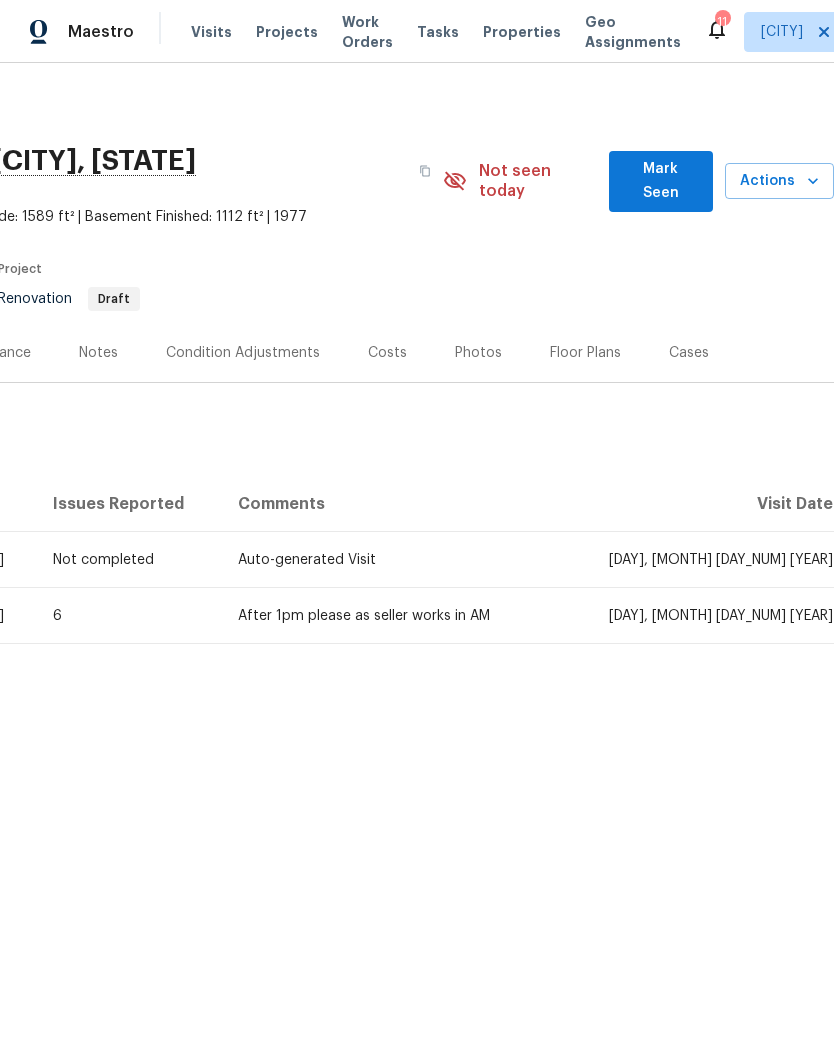 click 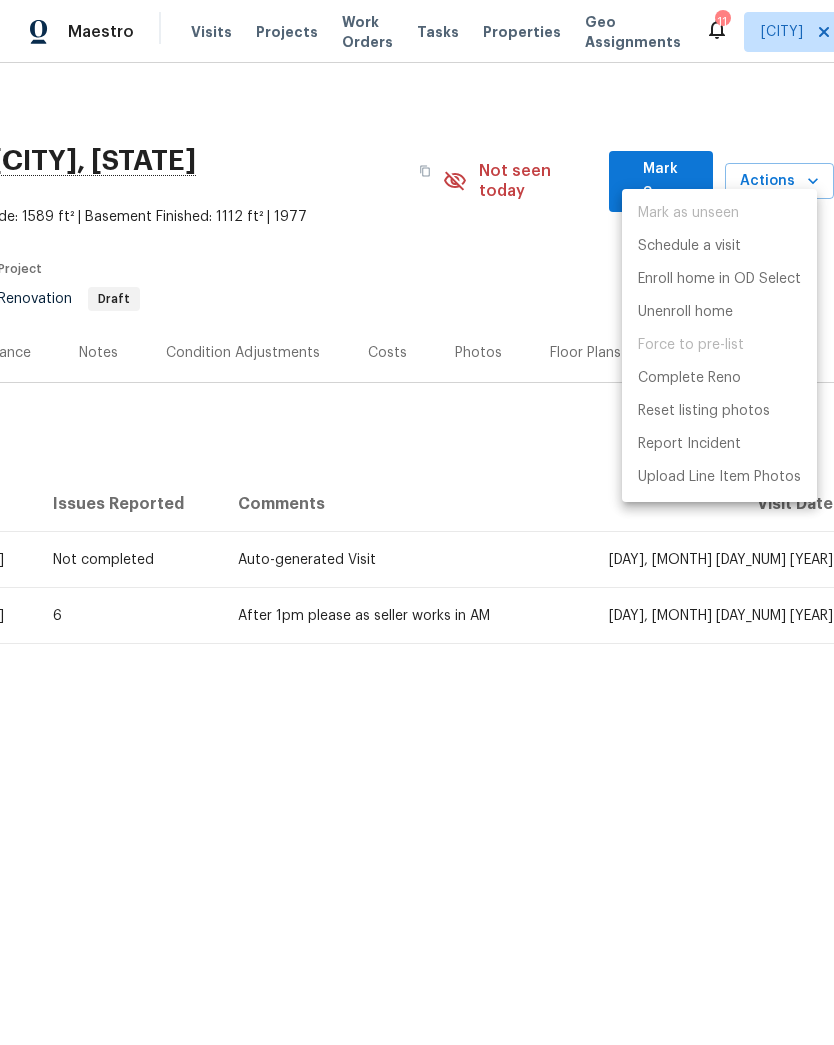 scroll, scrollTop: 0, scrollLeft: 296, axis: horizontal 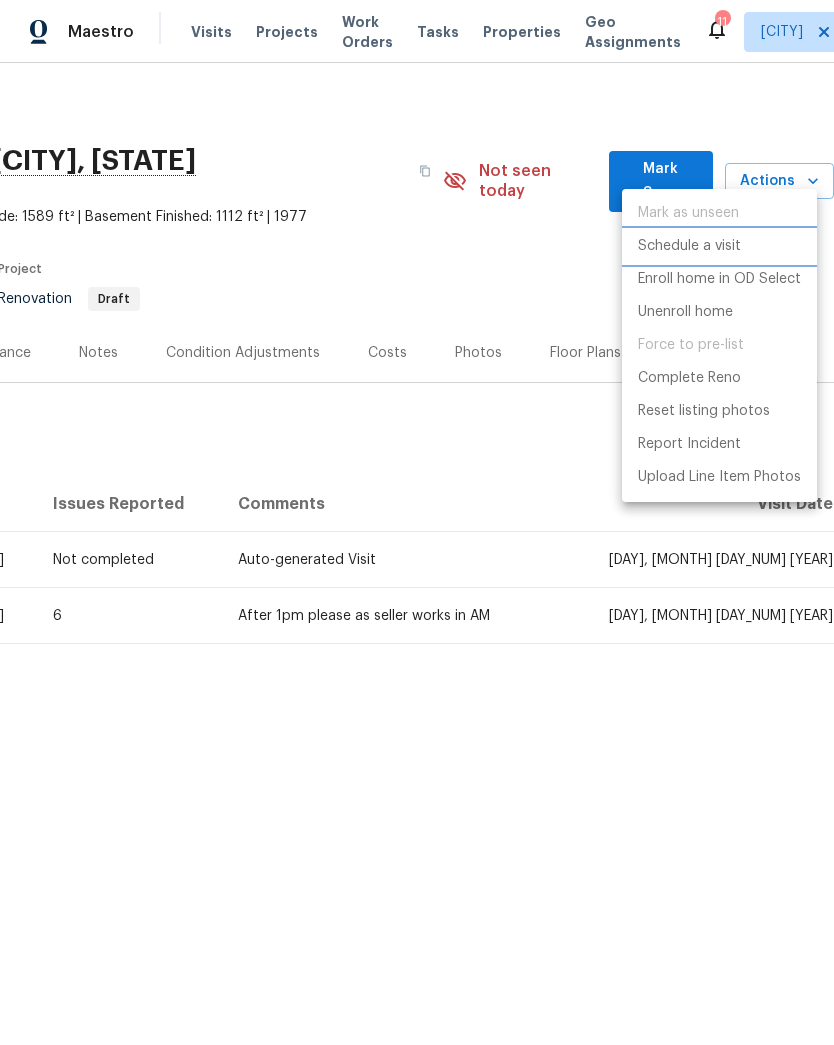 click on "Schedule a visit" at bounding box center [689, 246] 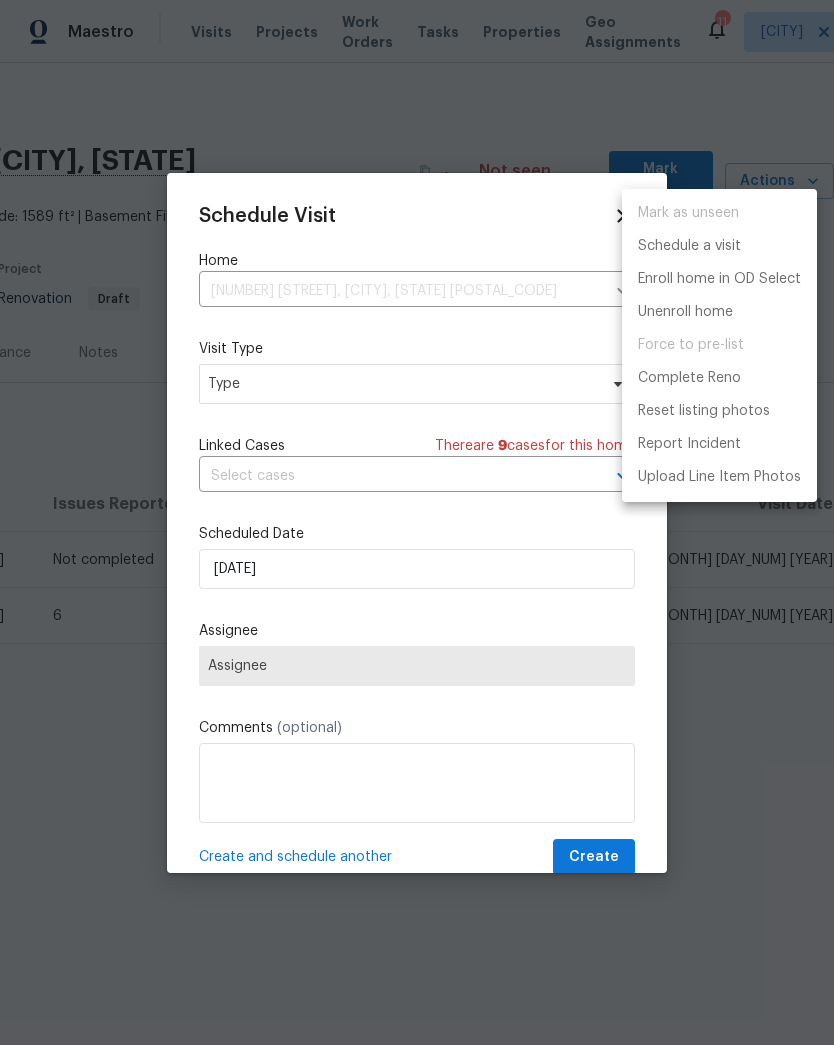 click at bounding box center (417, 522) 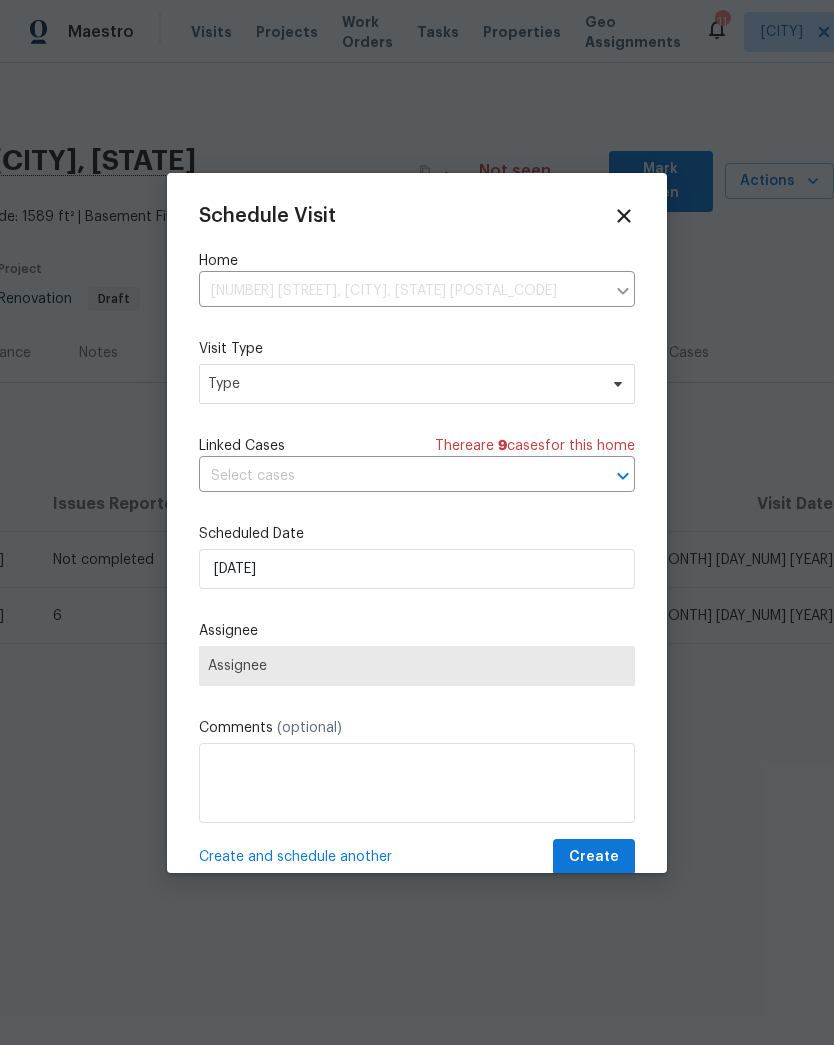 click on "Assignee" at bounding box center (417, 666) 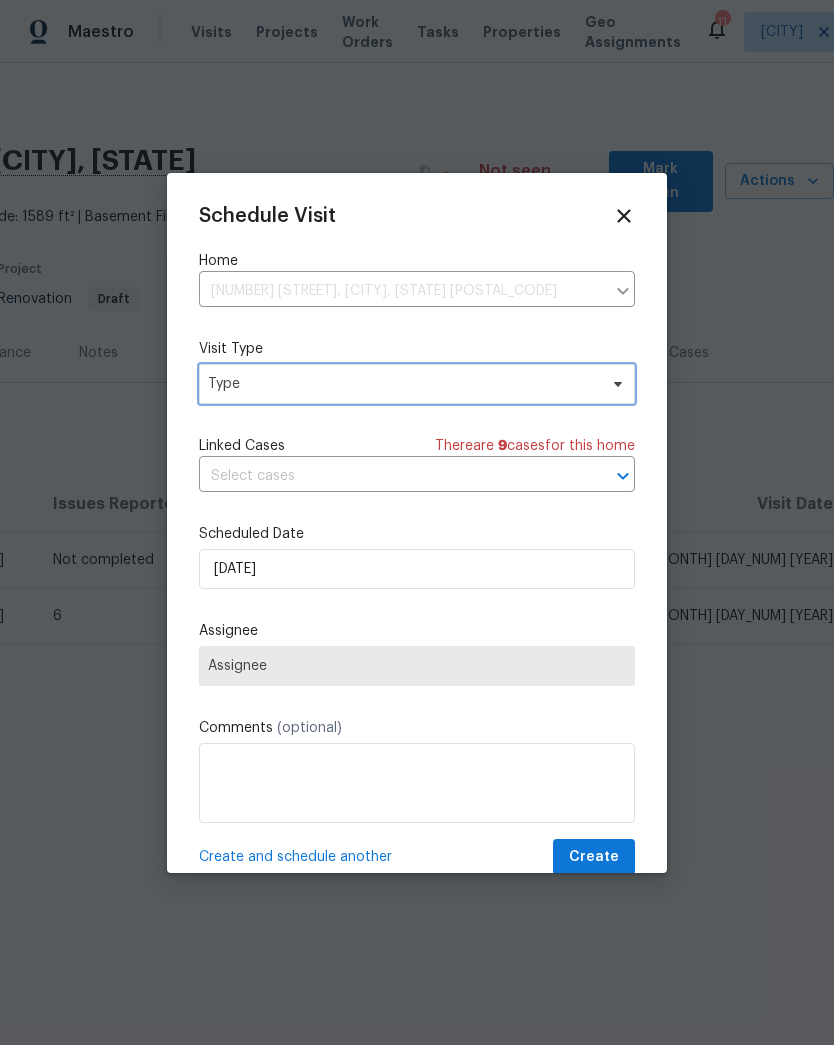 click on "Type" at bounding box center [402, 384] 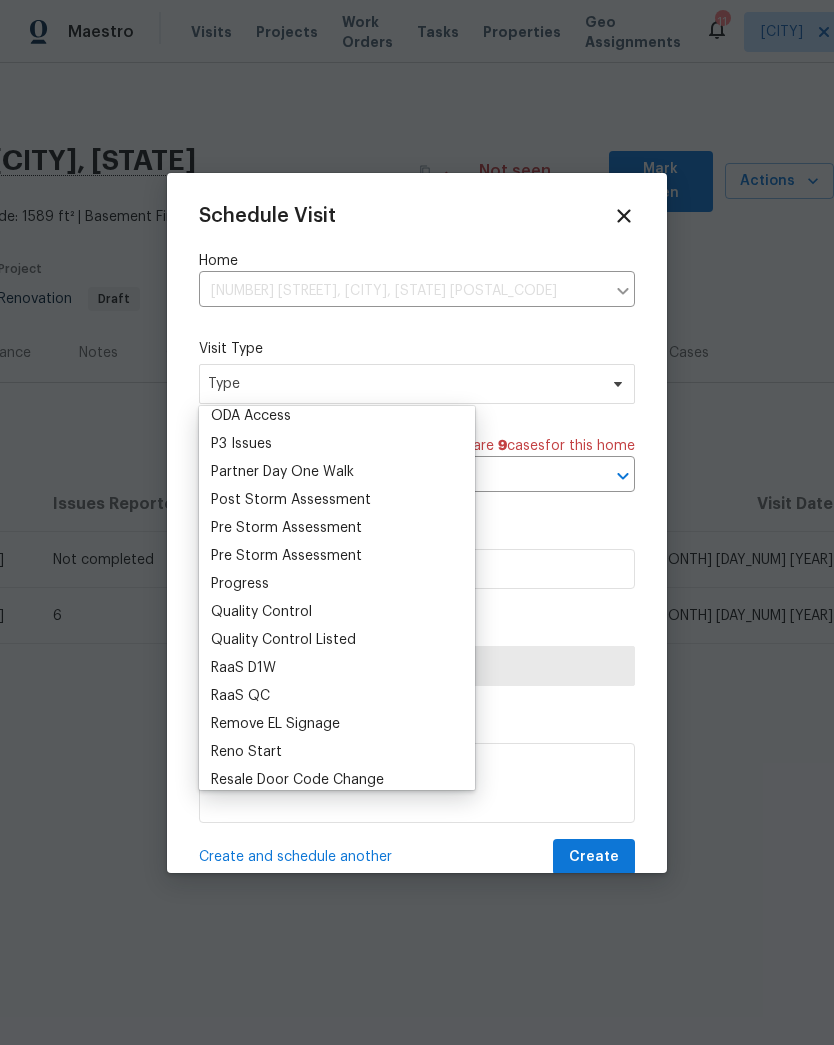 scroll, scrollTop: 1210, scrollLeft: 0, axis: vertical 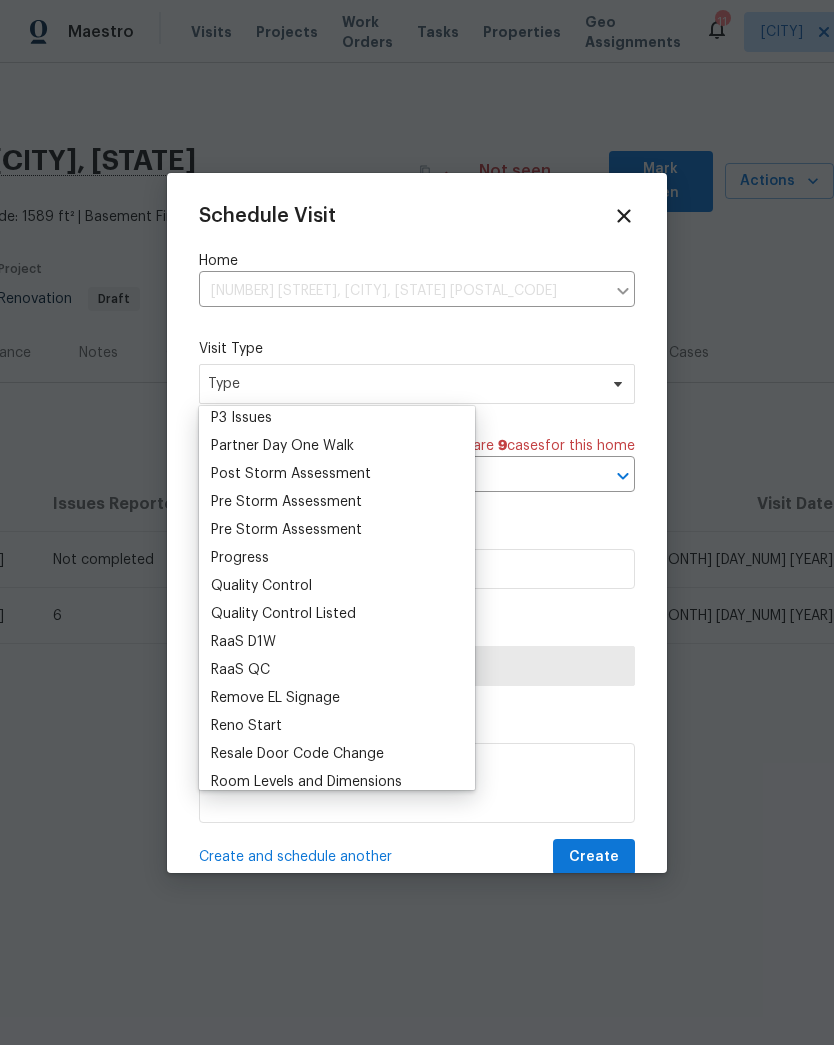 click on "Progress" at bounding box center (240, 558) 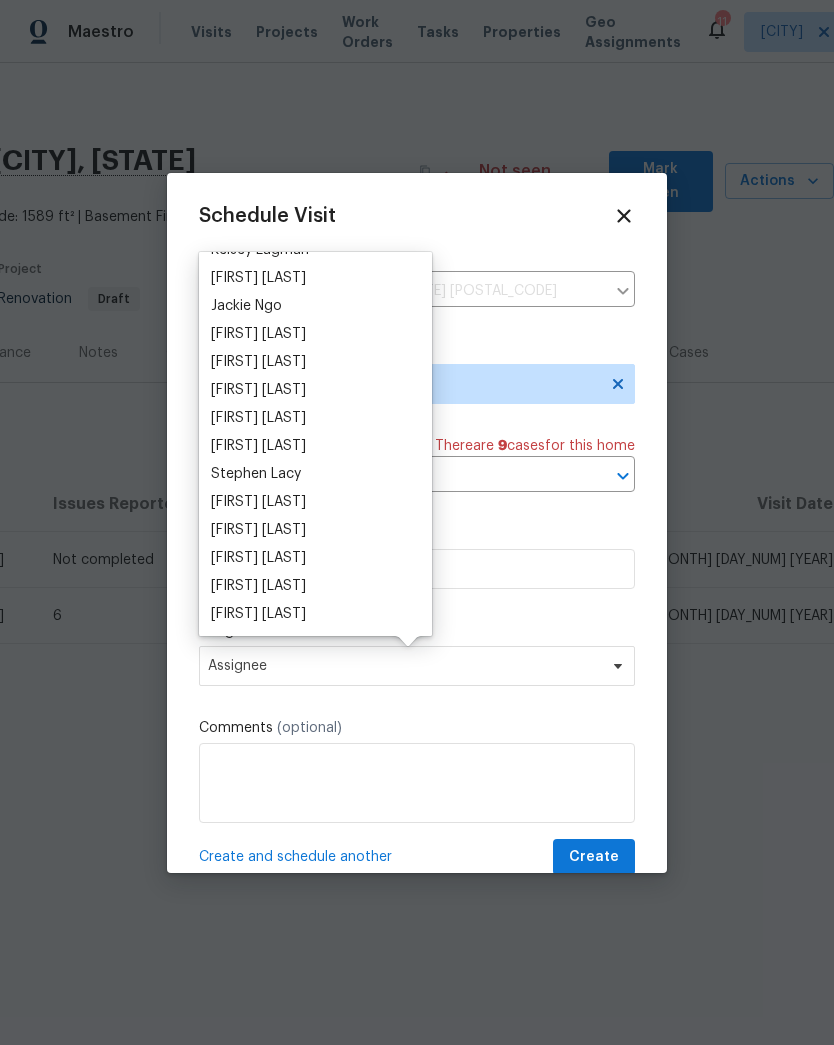 scroll, scrollTop: 1840, scrollLeft: 0, axis: vertical 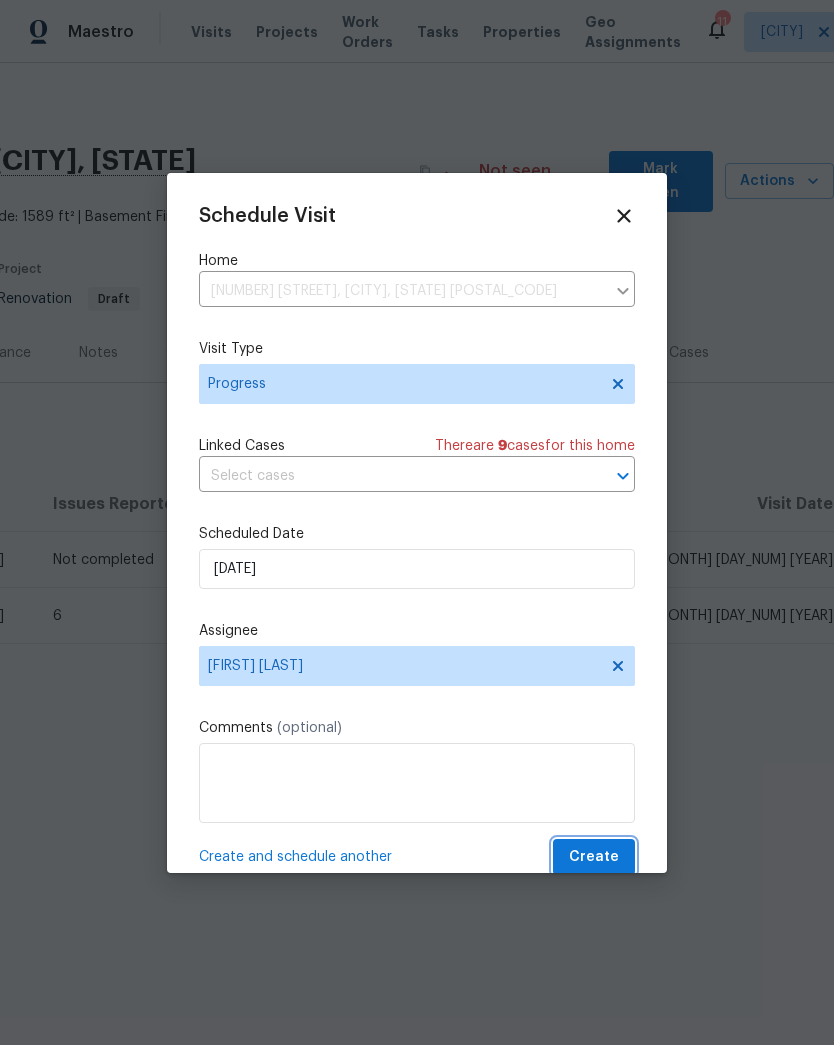 click on "Create" at bounding box center [594, 857] 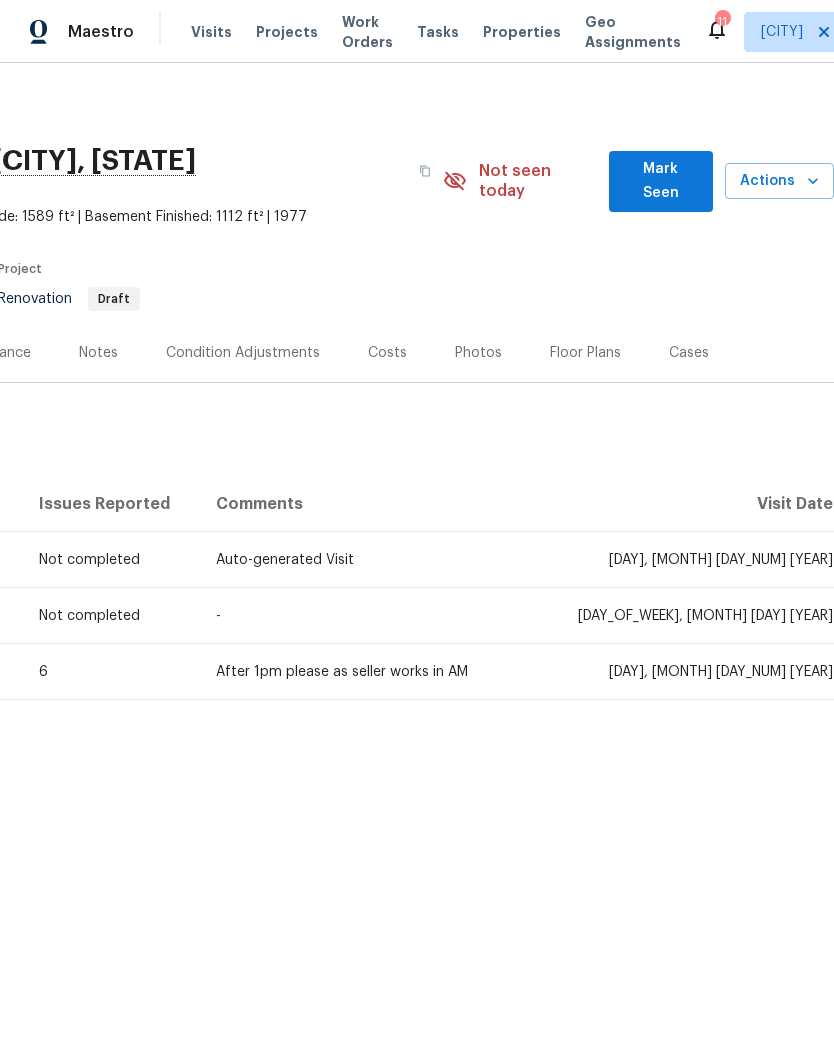 click on "Visits" at bounding box center [211, 32] 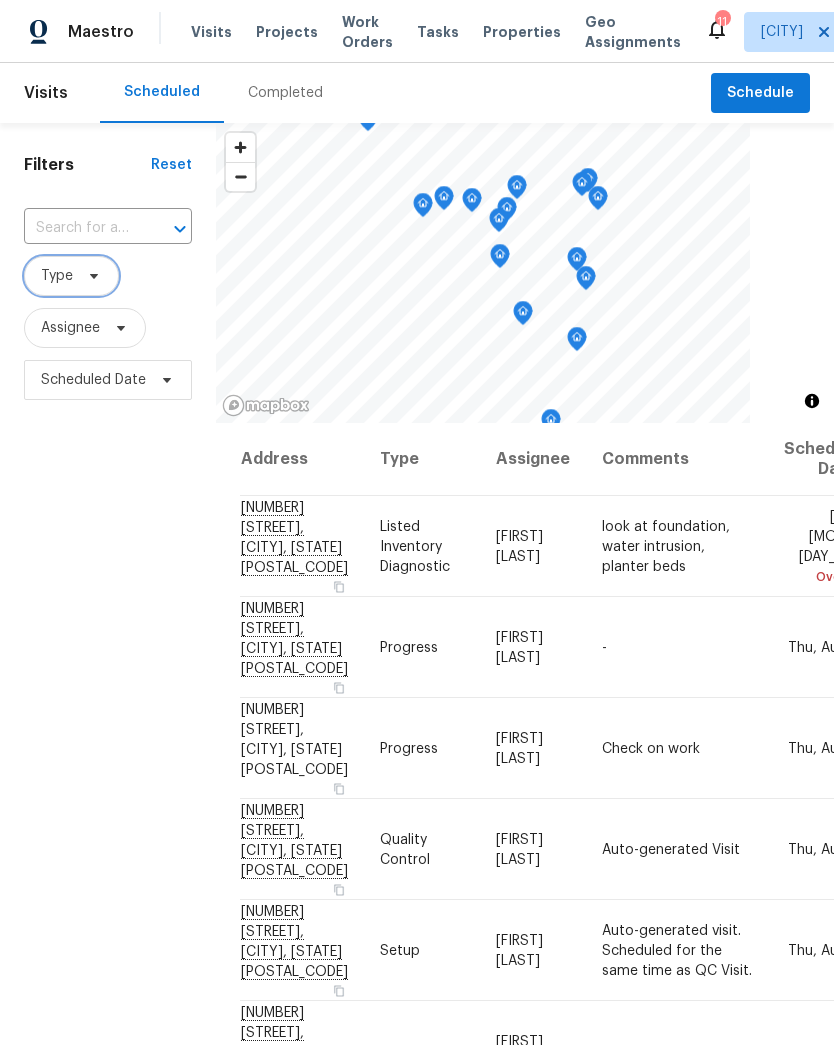 click 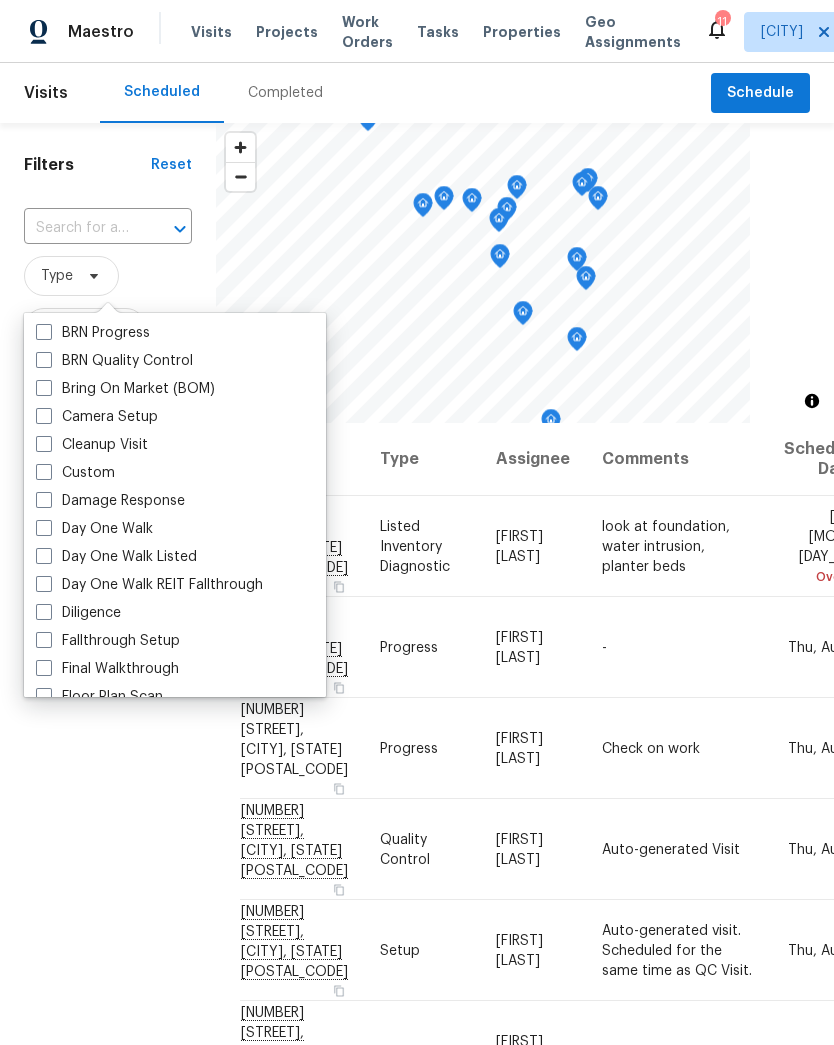 scroll, scrollTop: 171, scrollLeft: 0, axis: vertical 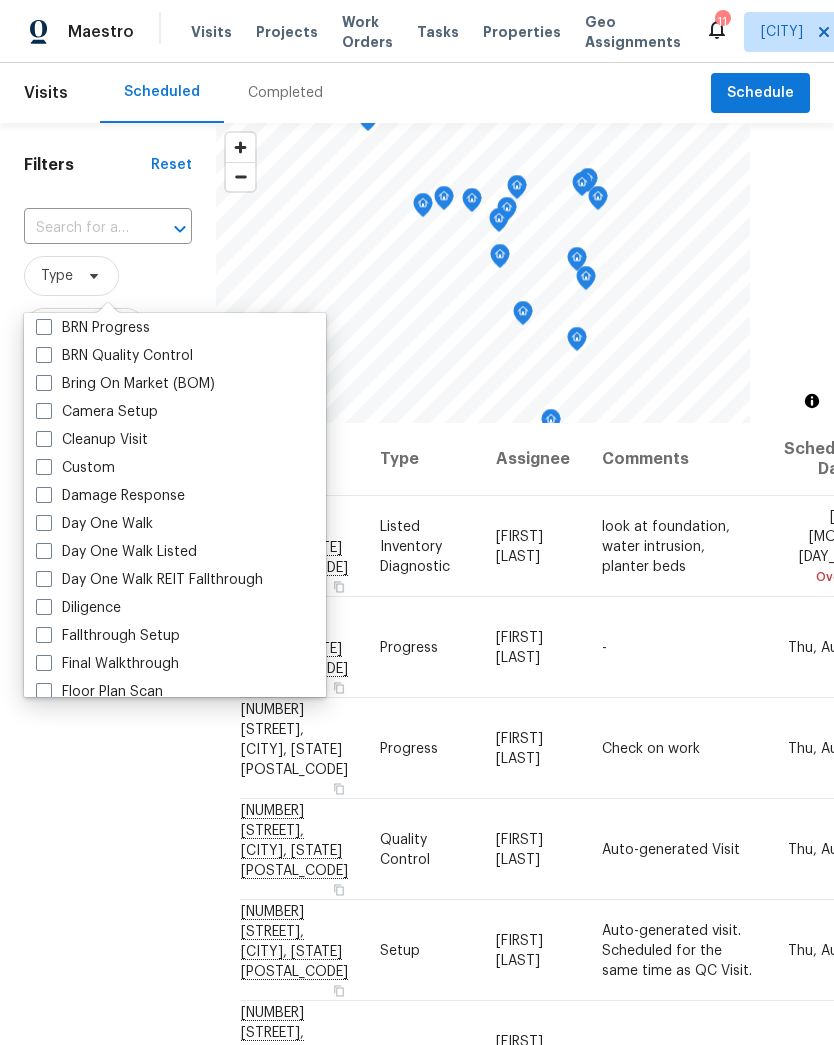 click on "Day One Walk" at bounding box center [94, 524] 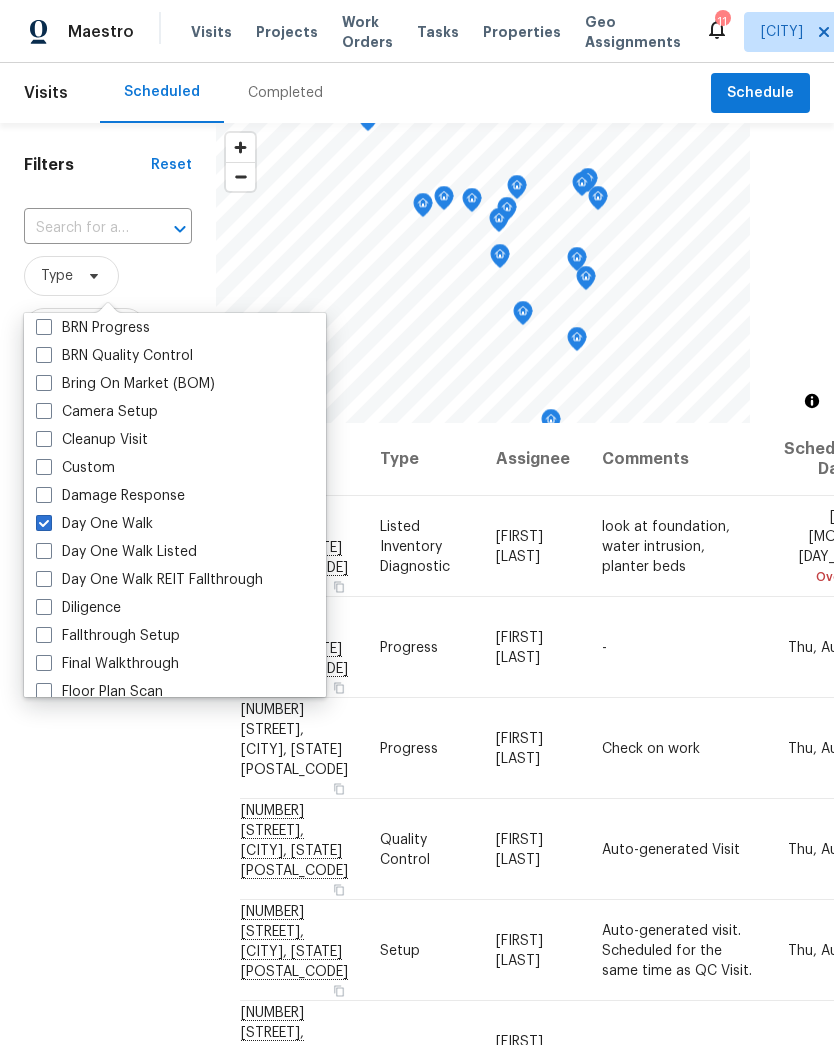 checkbox on "true" 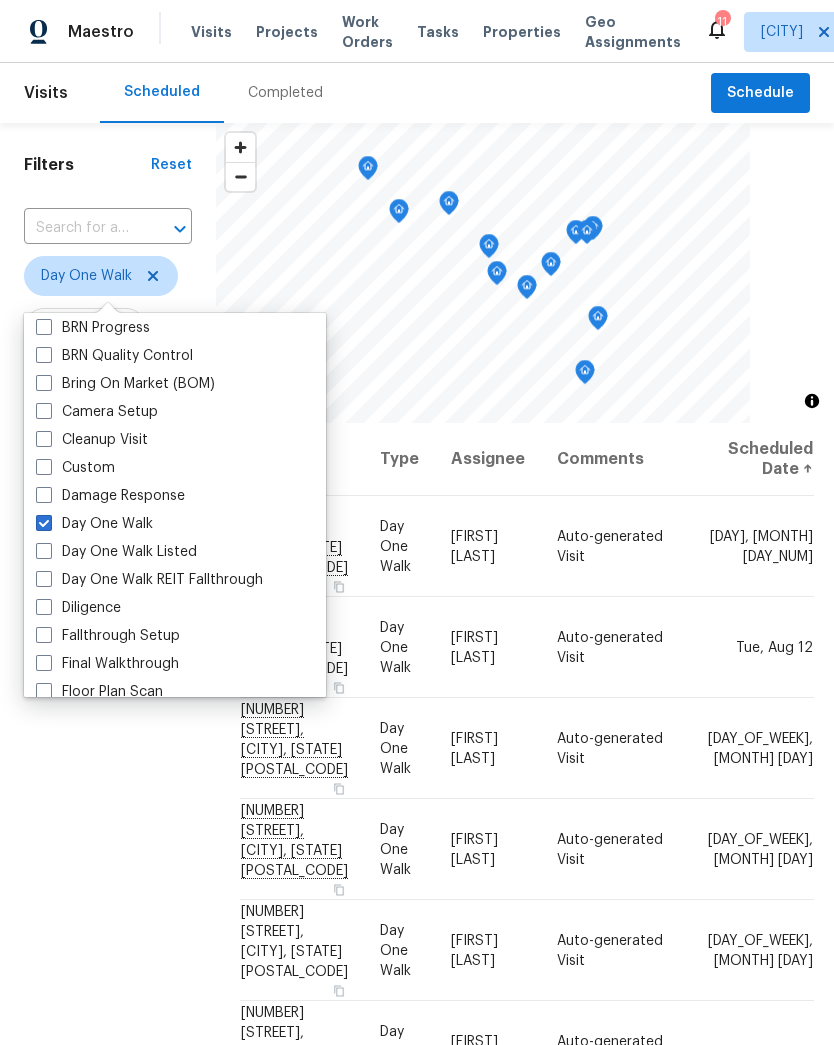 click on "Filters Reset ​ Day One Walk Assignee Scheduled Date" at bounding box center (108, 691) 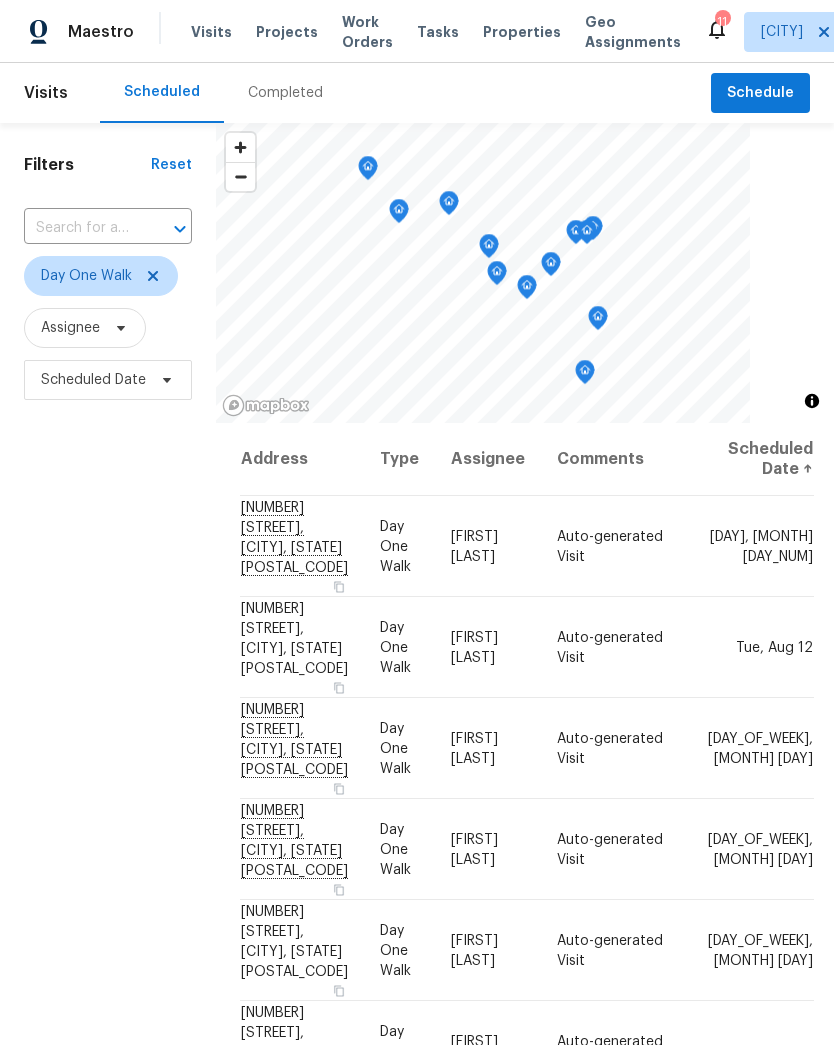 scroll, scrollTop: 6, scrollLeft: 0, axis: vertical 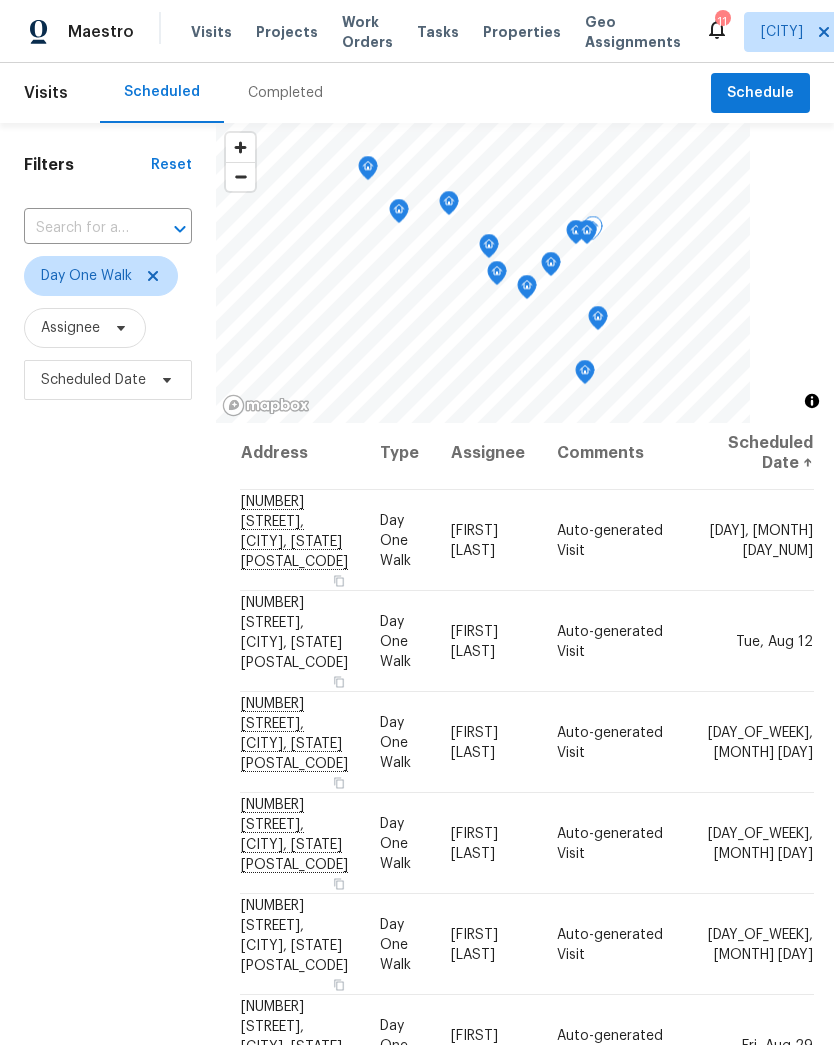 click at bounding box center (0, 0) 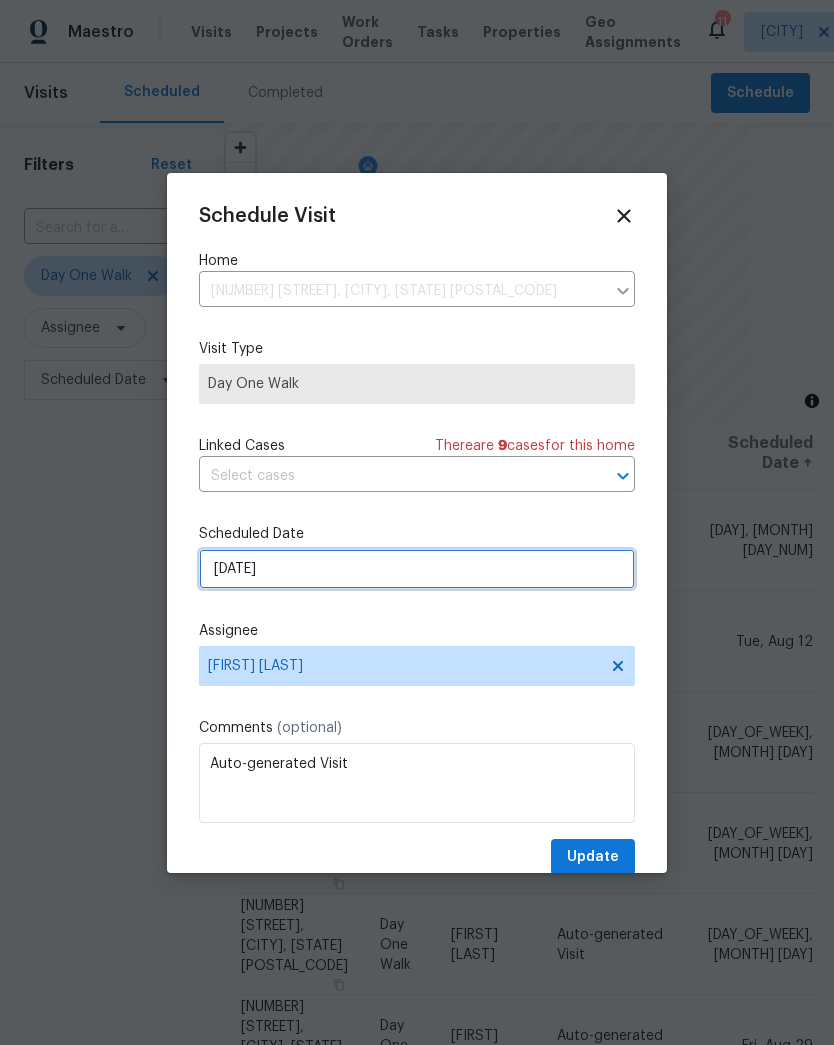 click on "[DATE]" at bounding box center [417, 569] 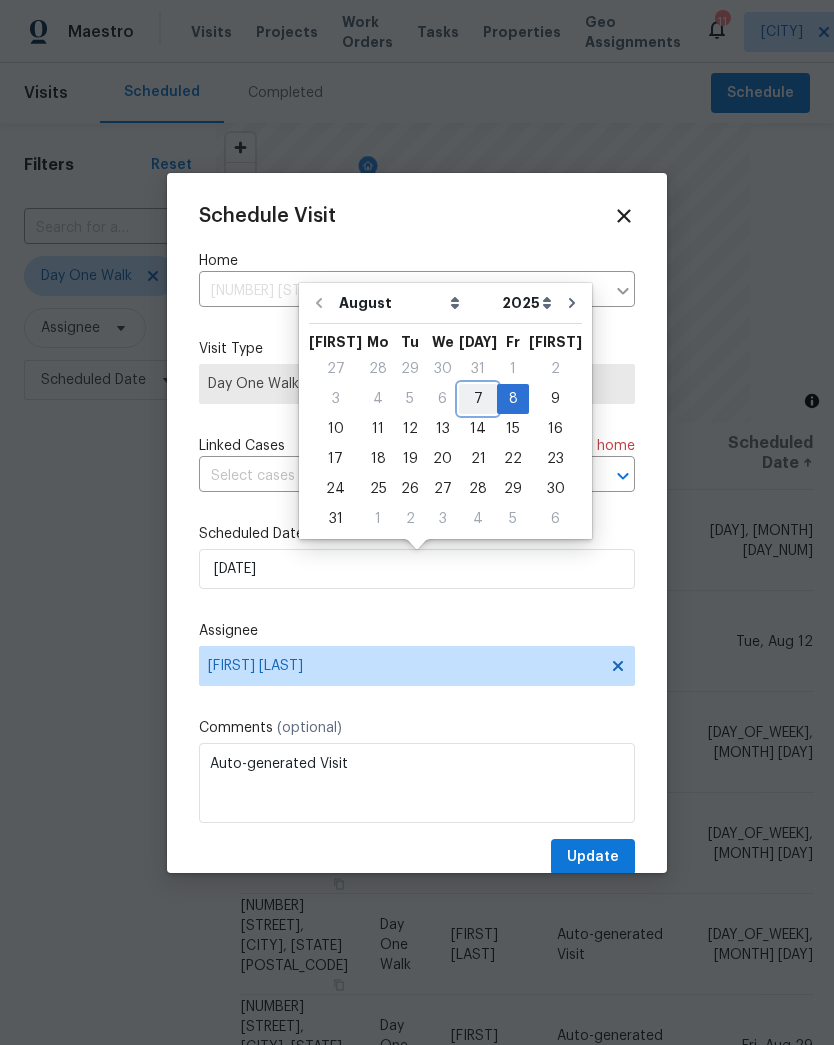 click on "7" at bounding box center (478, 399) 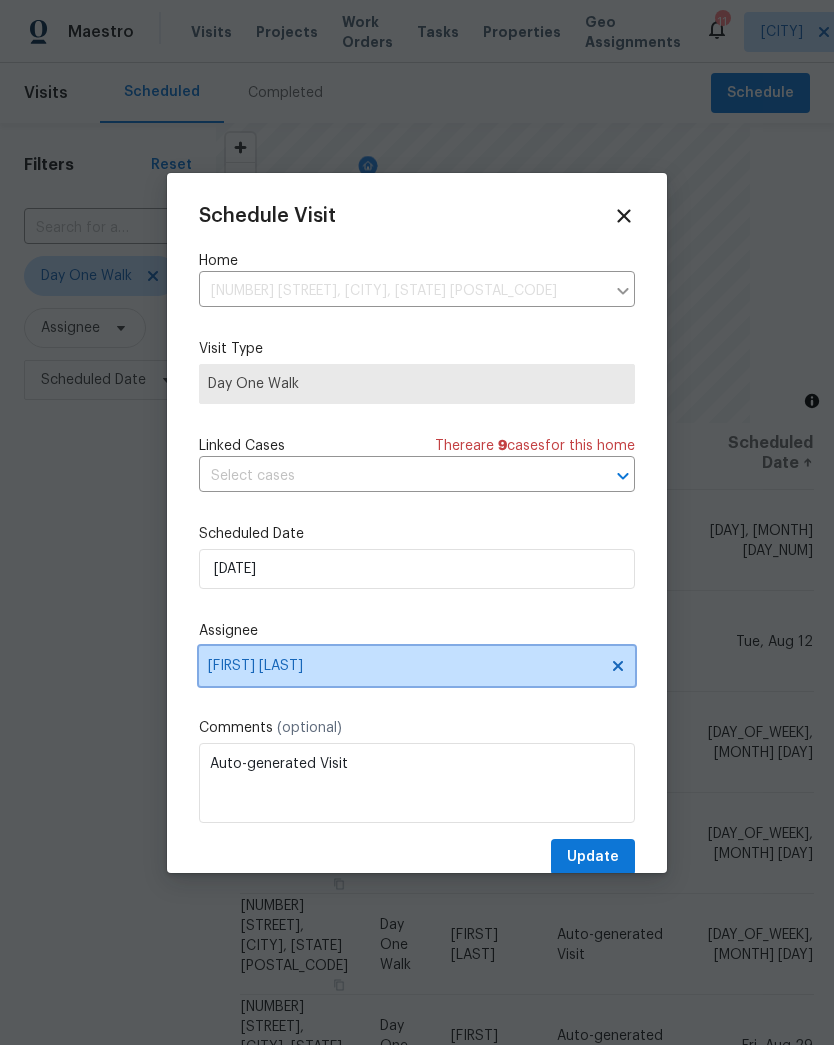 click on "[FIRST] [LAST]" at bounding box center [404, 666] 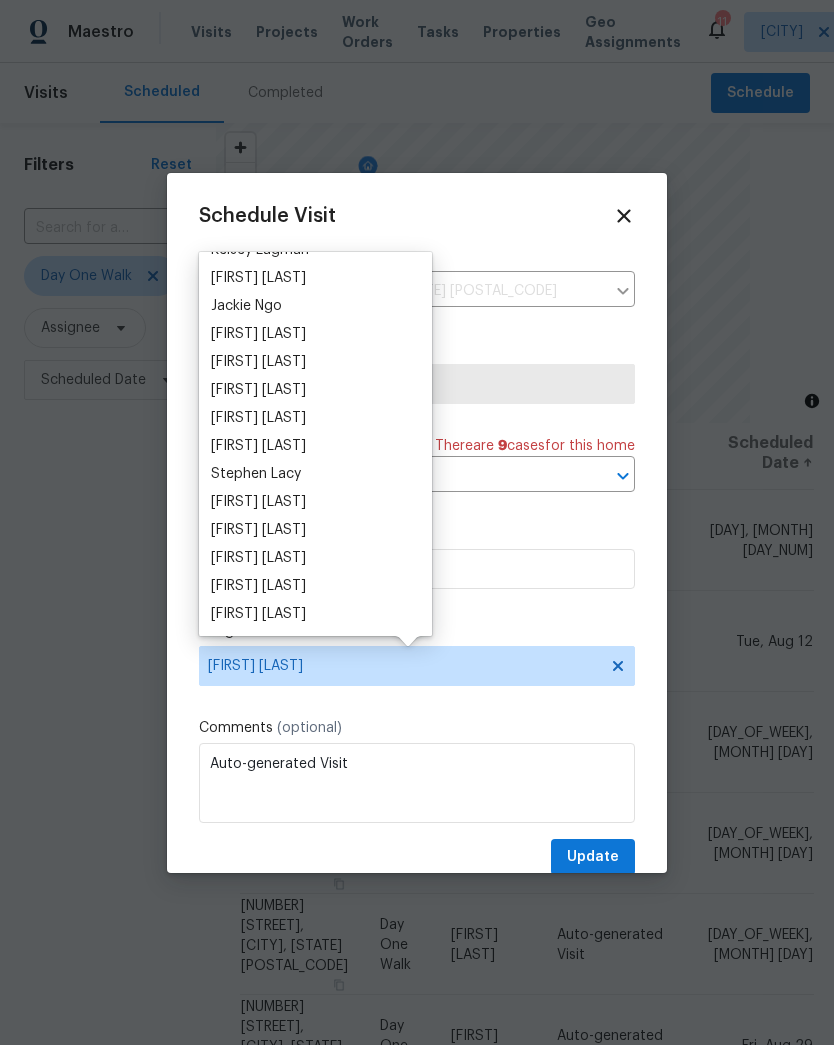 scroll, scrollTop: 1840, scrollLeft: 0, axis: vertical 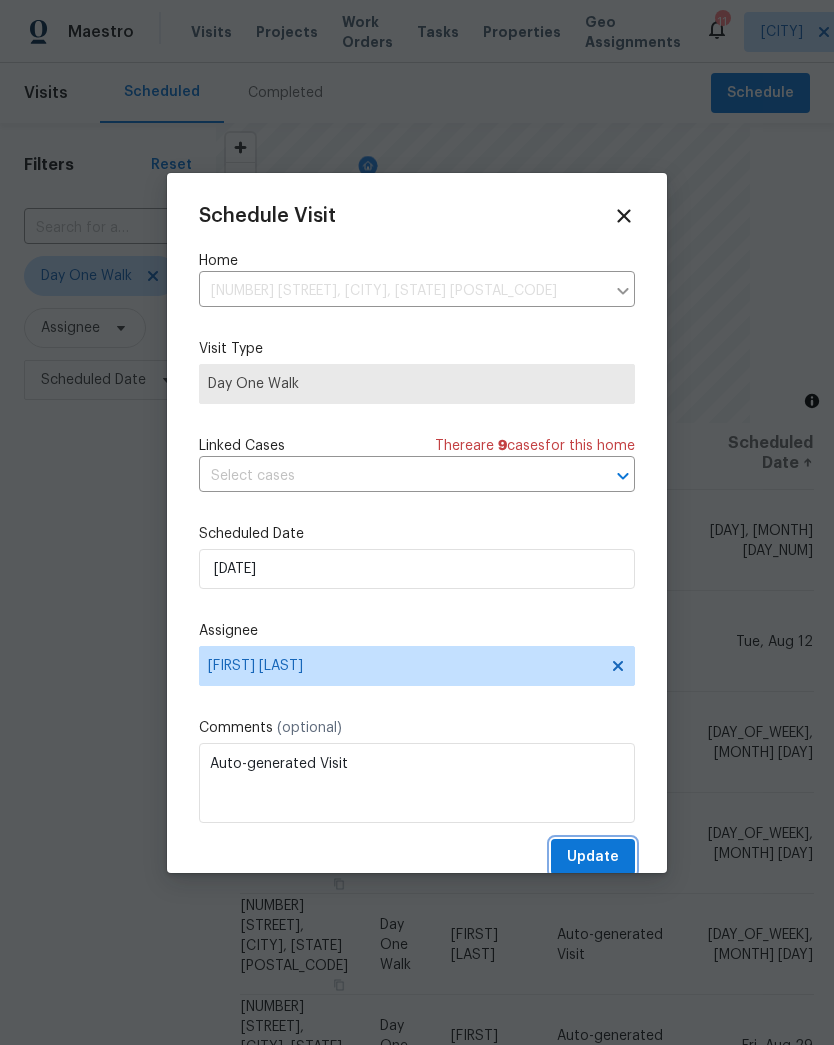 click on "Update" at bounding box center [593, 857] 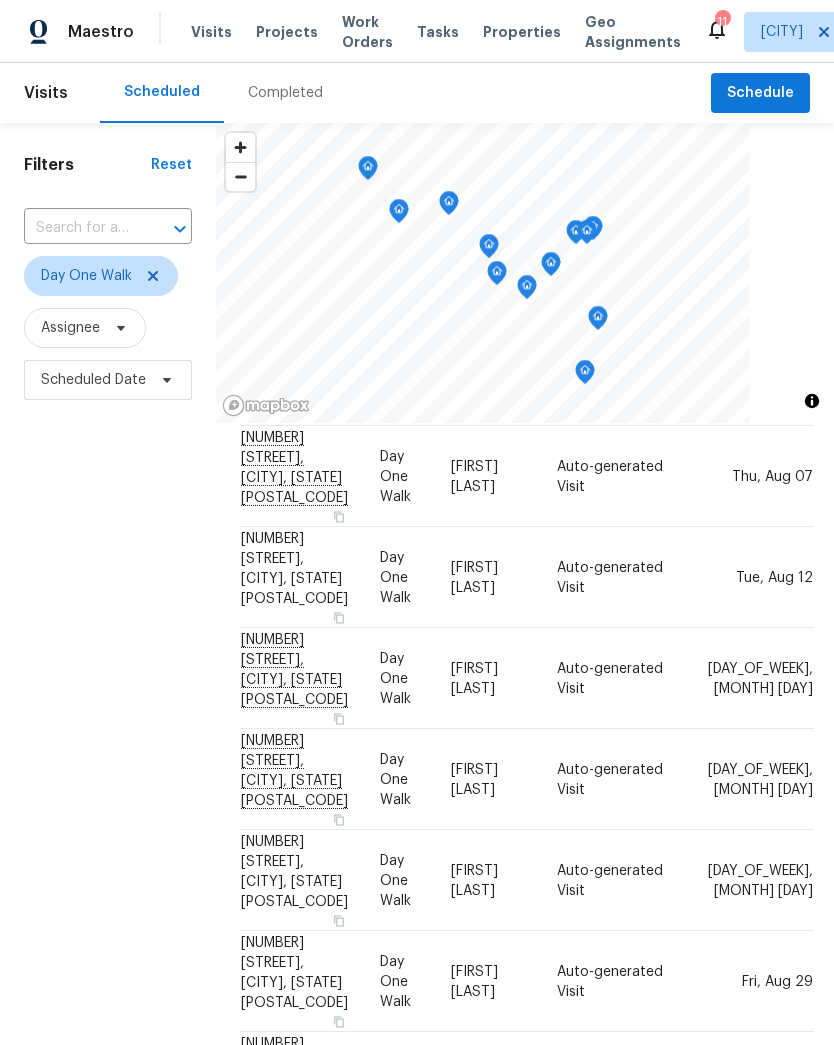 scroll, scrollTop: 69, scrollLeft: 0, axis: vertical 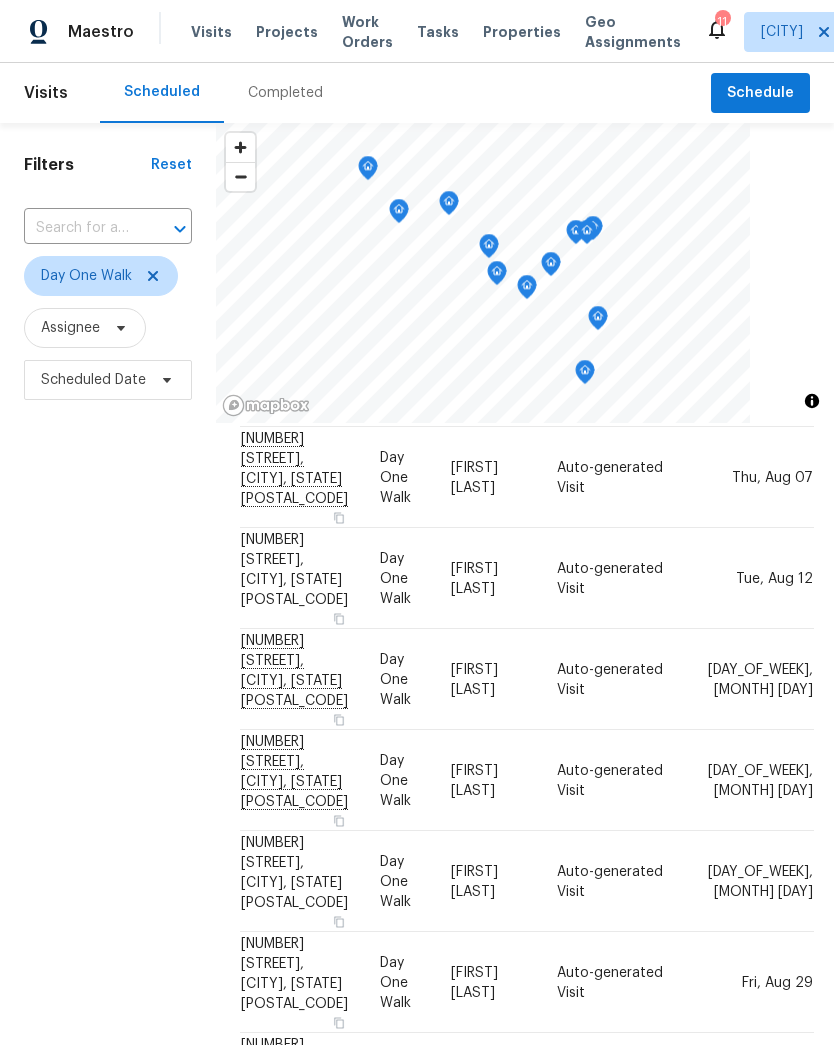 click on "Projects" at bounding box center (287, 32) 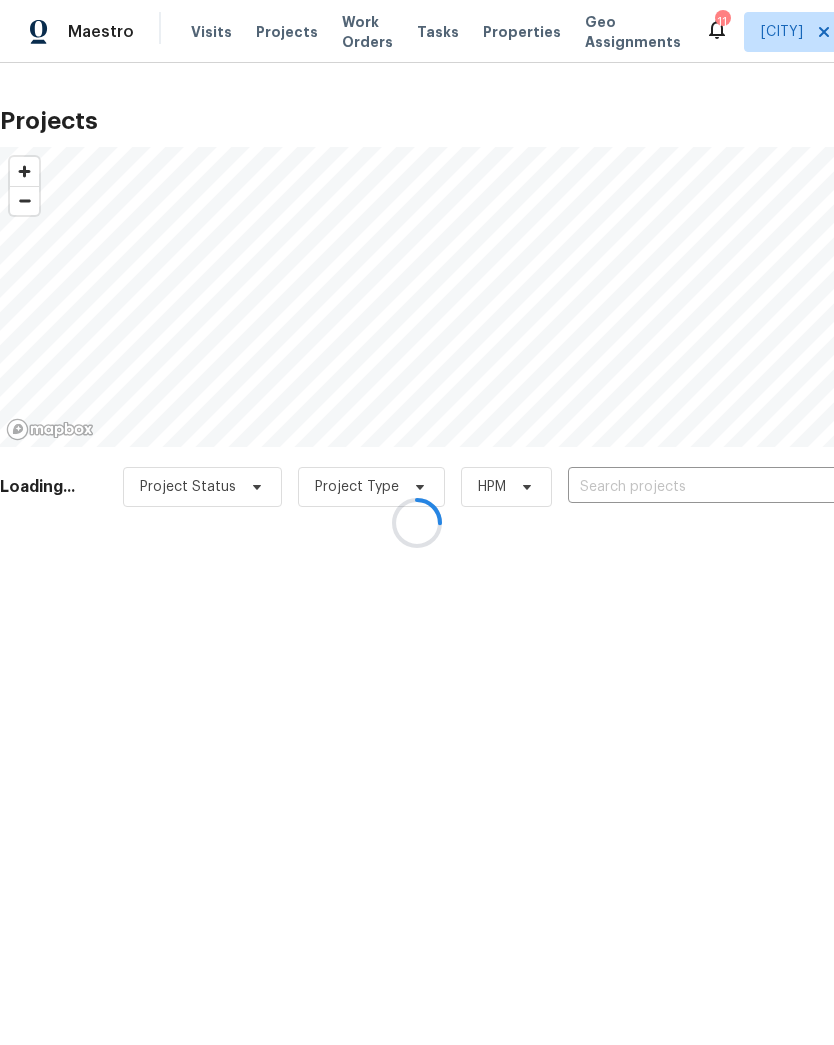 click at bounding box center (417, 522) 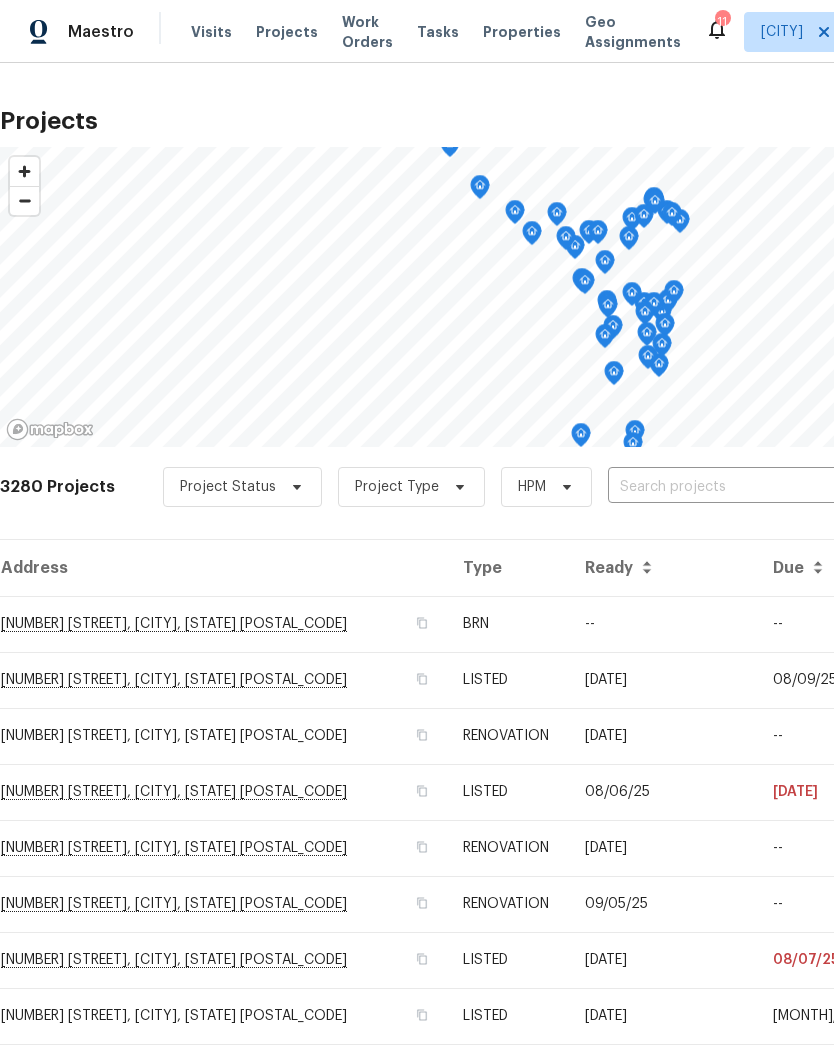 click on "3280 Projects Project Status Project Type HPM ​" at bounding box center [565, 499] 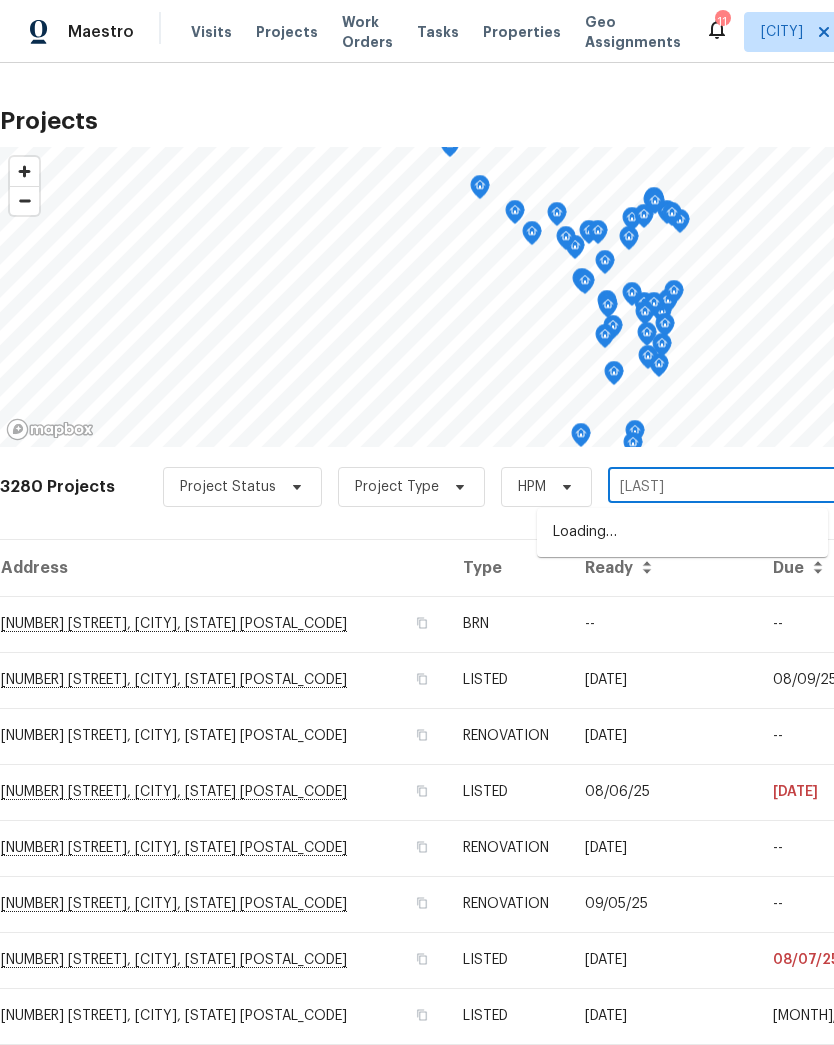 type on "rosant" 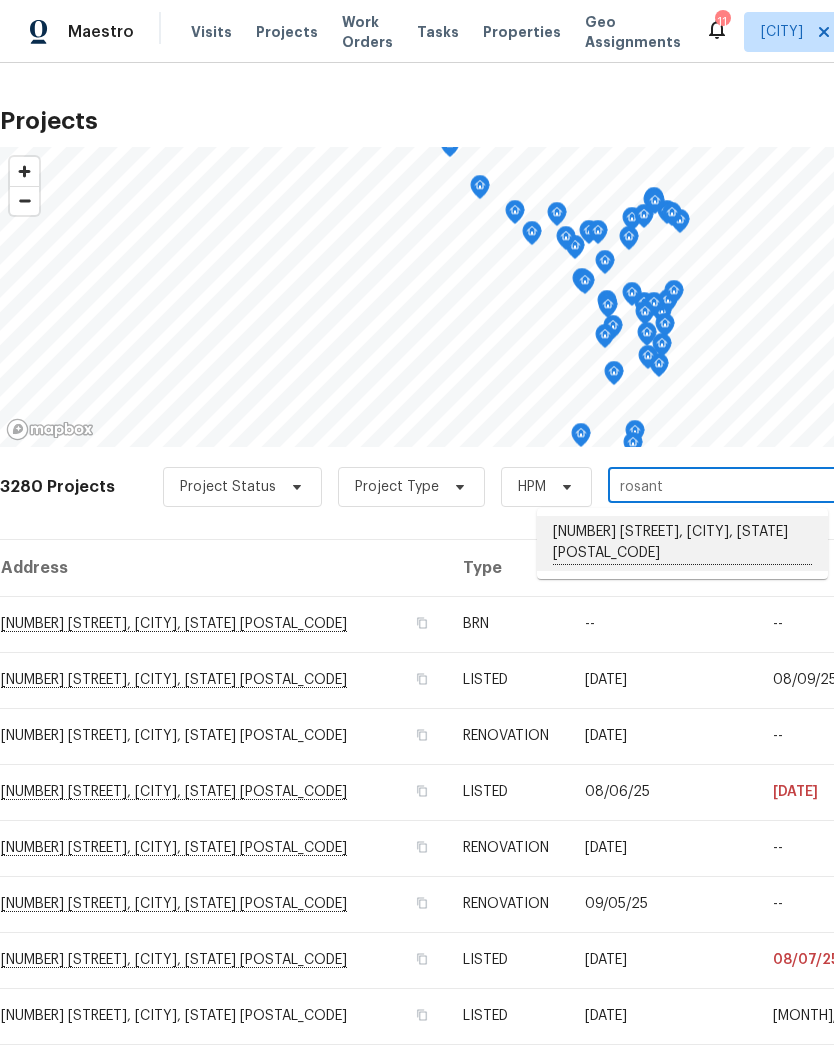 click on "14519 Rosant Ct, Florissant, MO 63034" at bounding box center [682, 543] 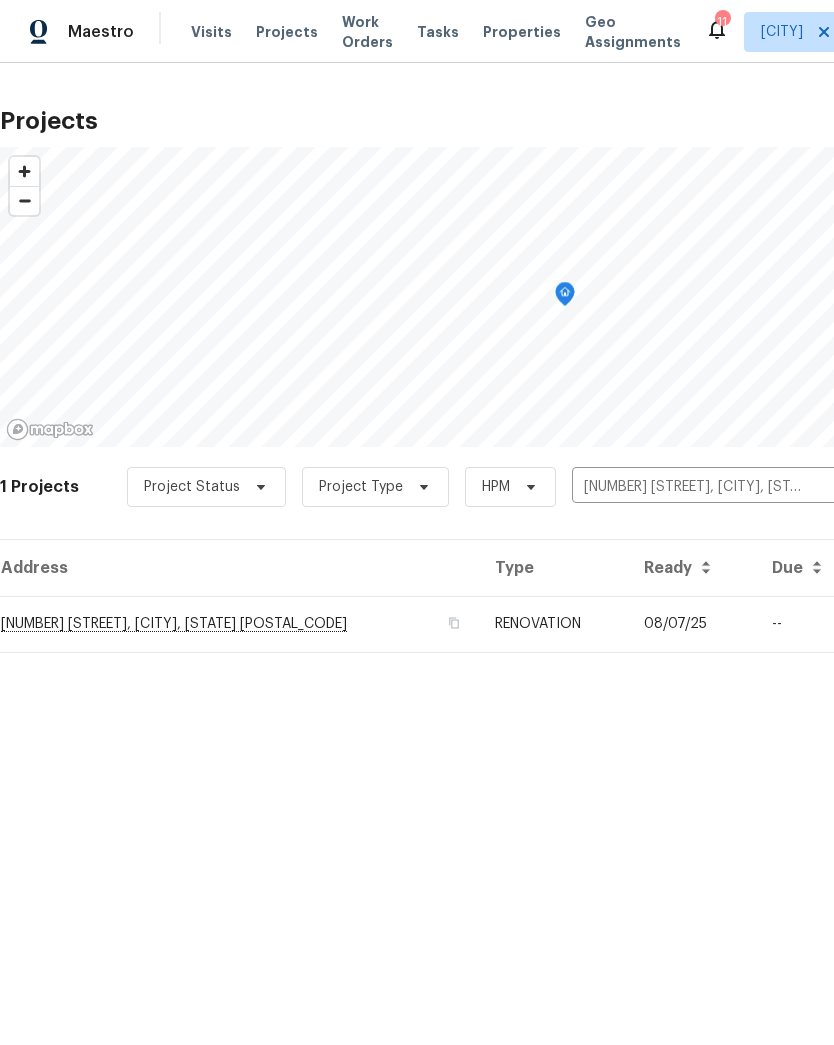 click on "14519 Rosant Ct, Florissant, MO 63034" at bounding box center [239, 624] 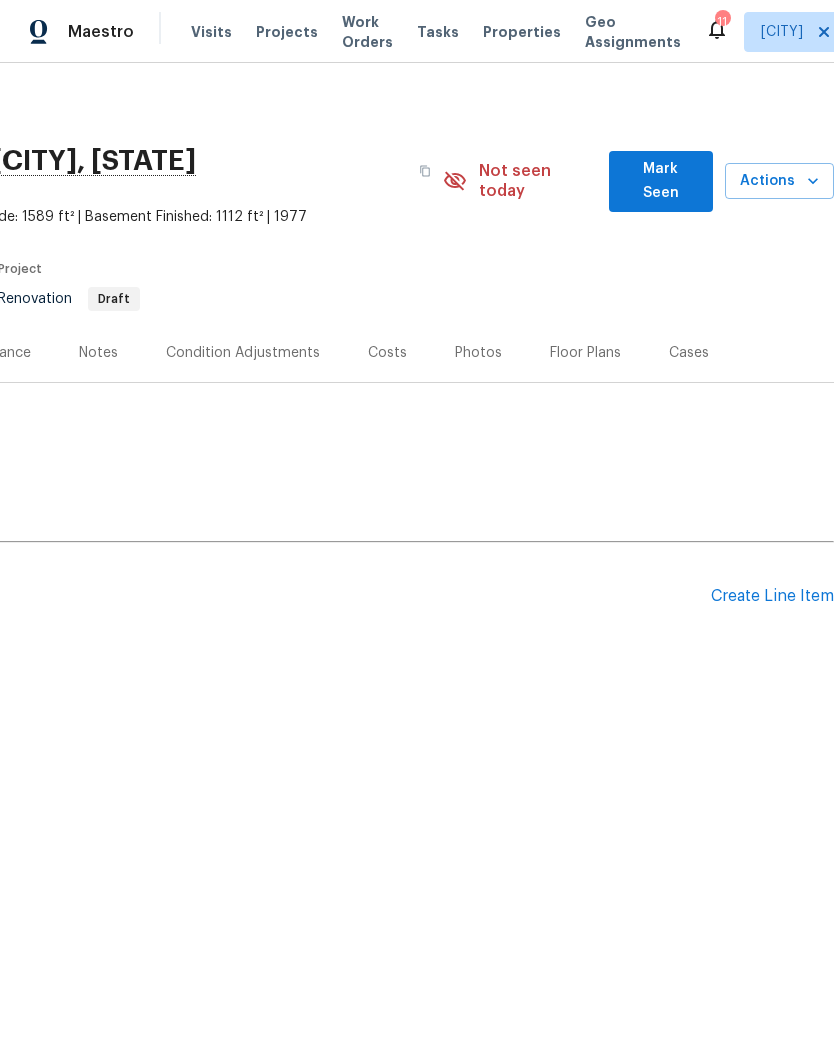 scroll, scrollTop: 0, scrollLeft: 296, axis: horizontal 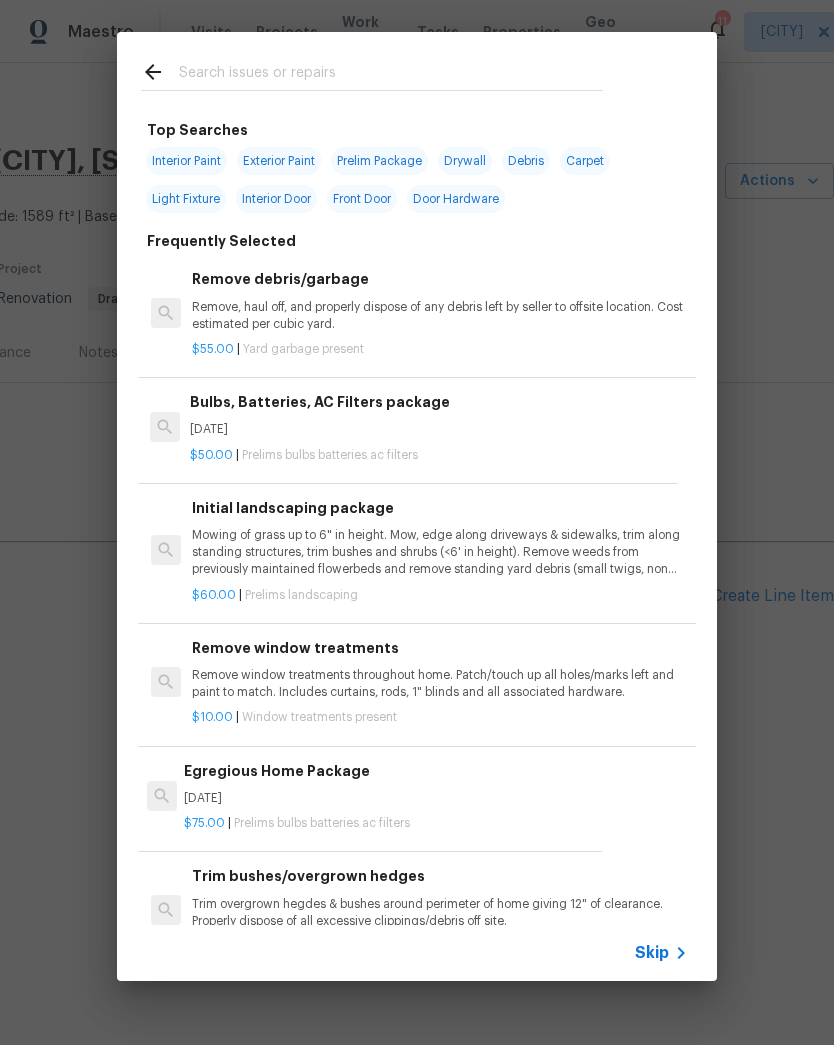 click at bounding box center (391, 75) 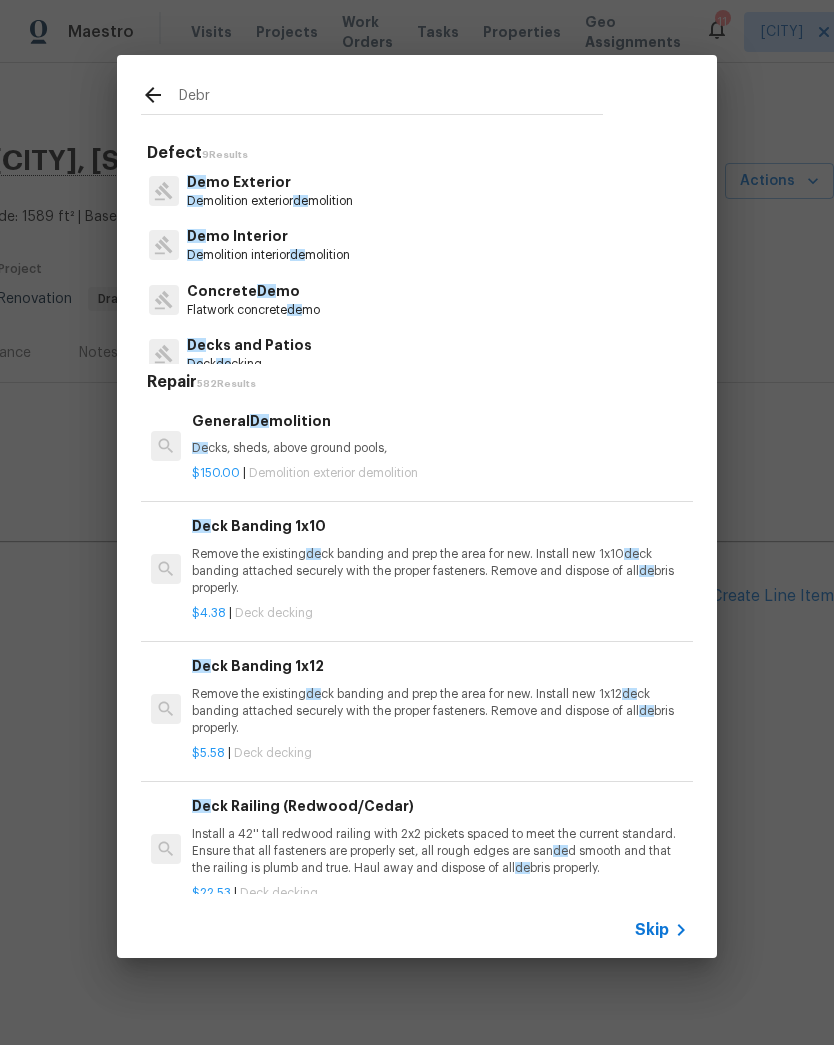 type on "Debri" 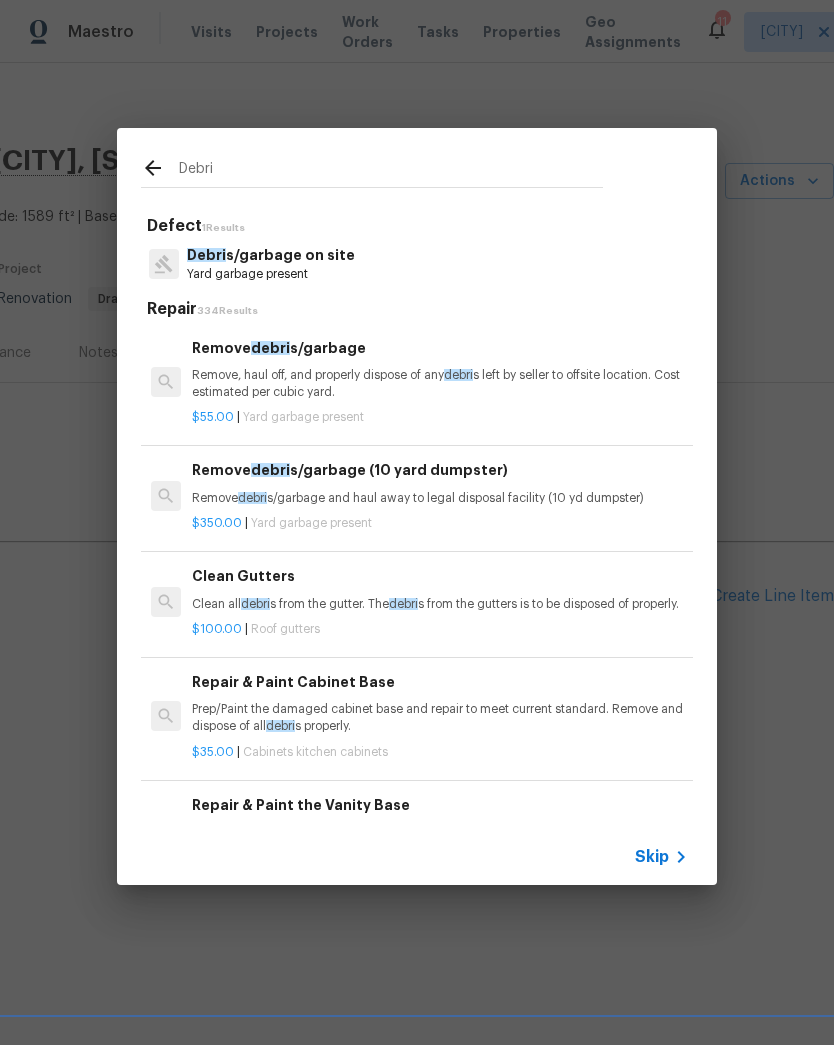 click on "Debri s/garbage on site" at bounding box center [271, 255] 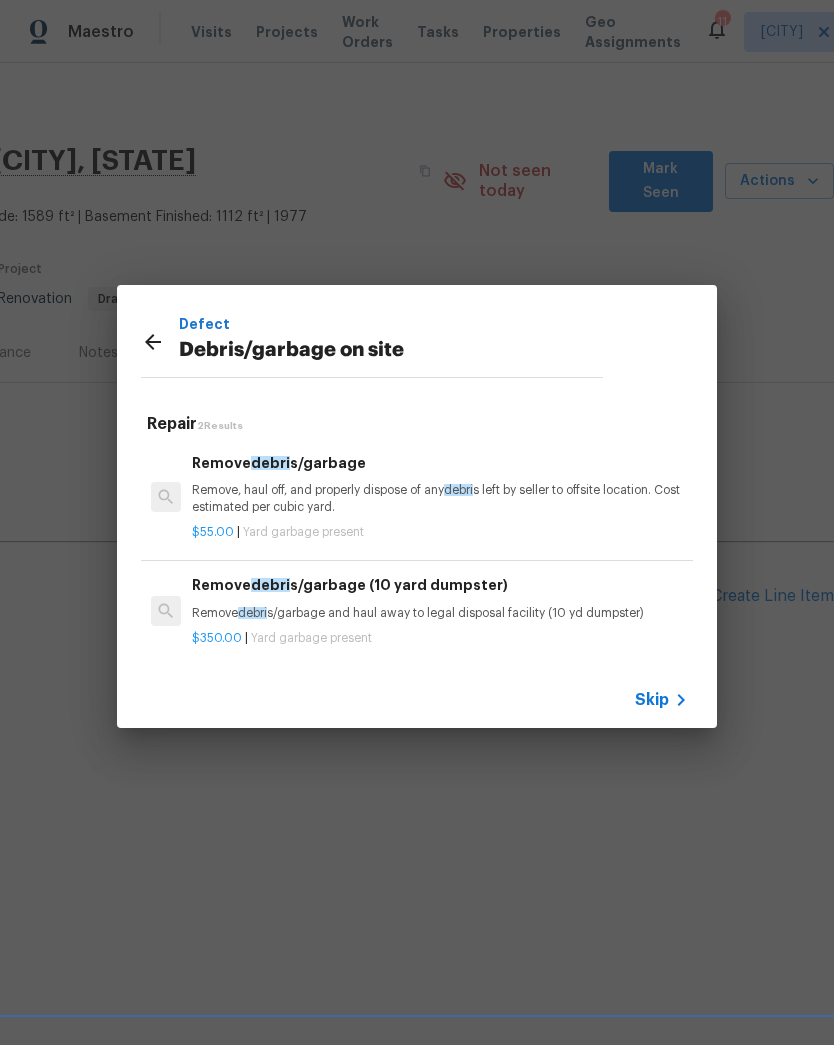 click on "Remove  debri s/garbage and haul away to legal disposal facility (10 yd dumpster)" at bounding box center [440, 613] 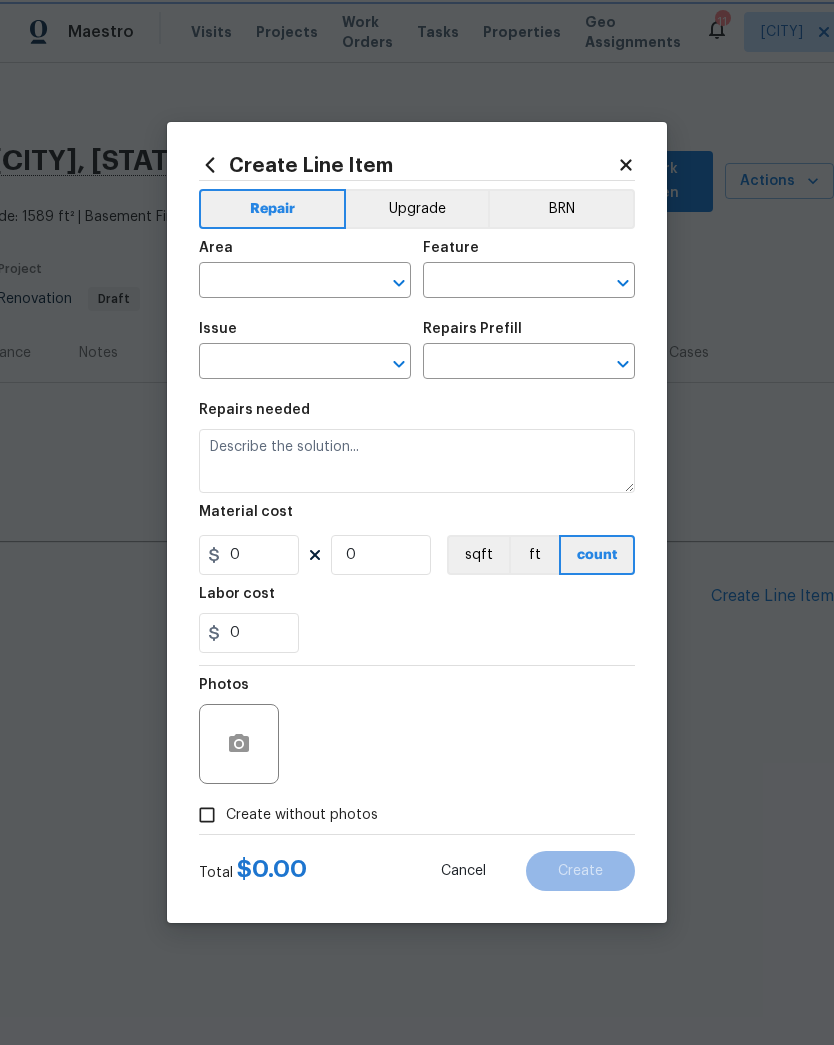 type on "Debris/garbage on site" 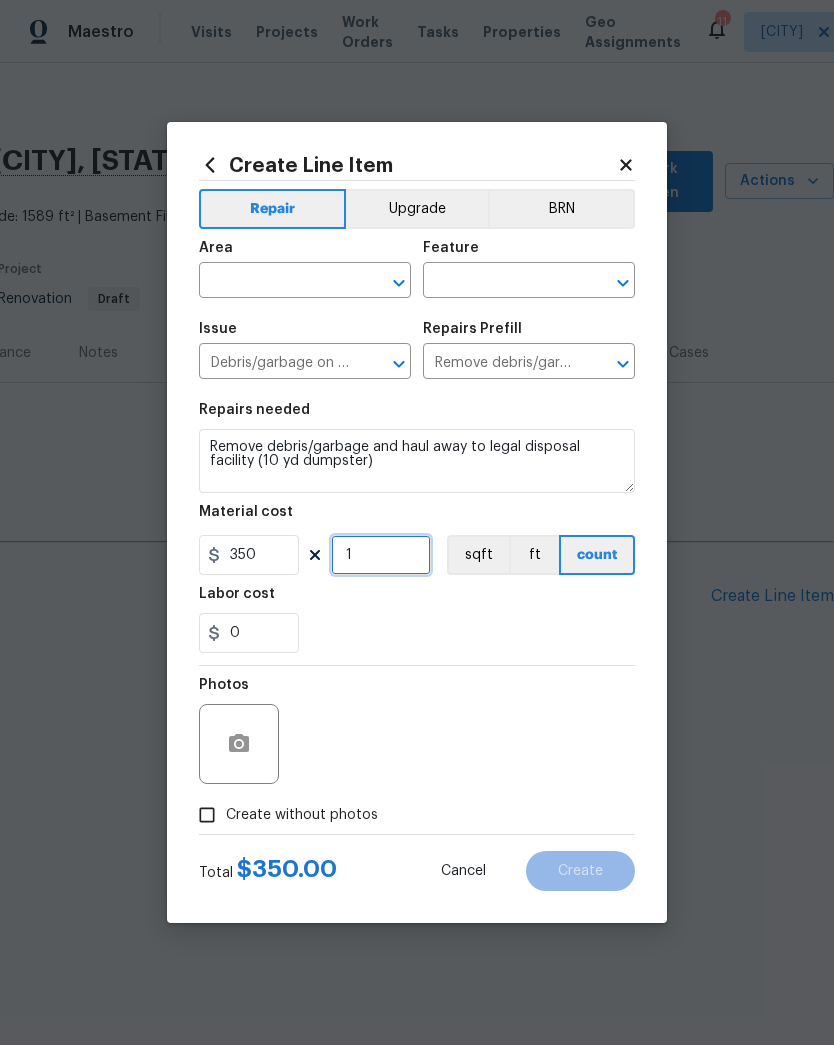 click on "1" at bounding box center (381, 555) 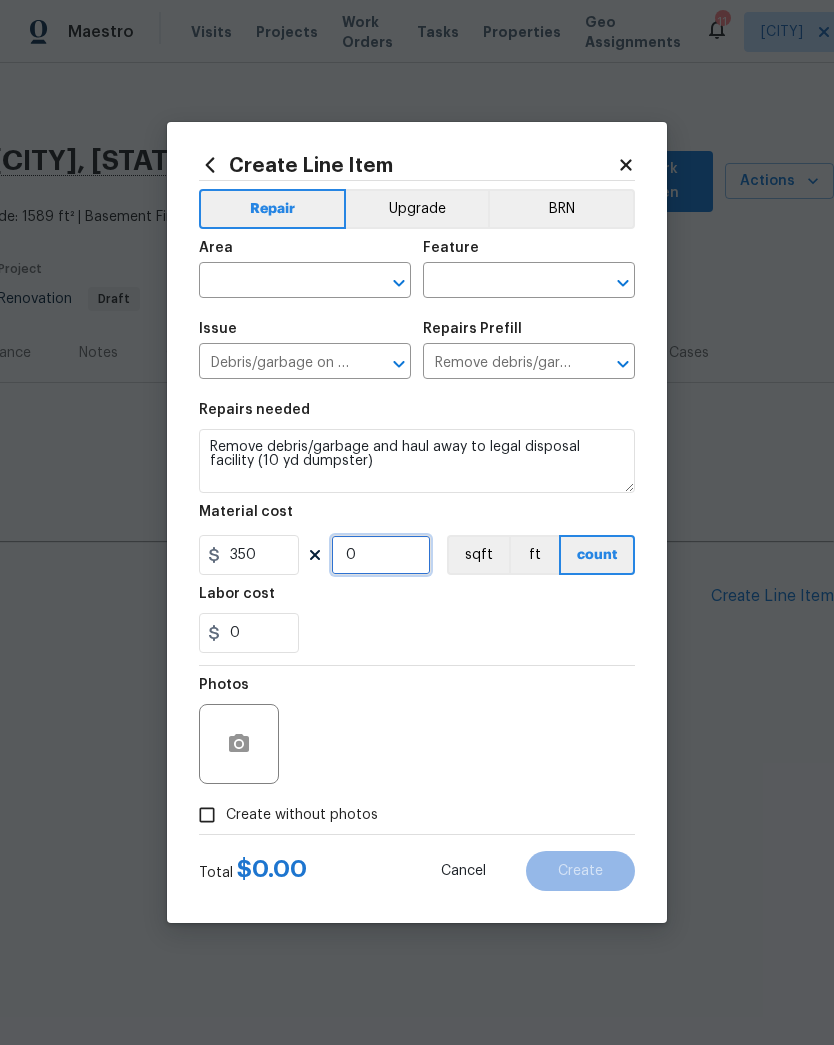 type on "8" 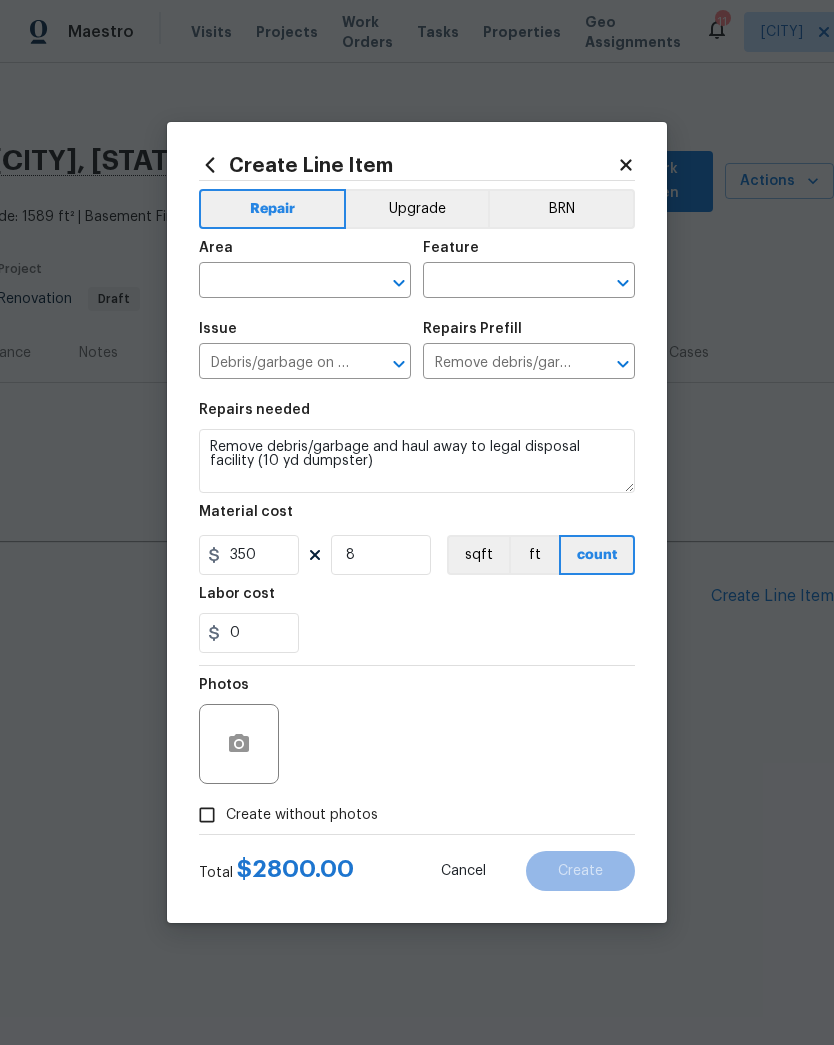 click on "Labor cost" at bounding box center [417, 600] 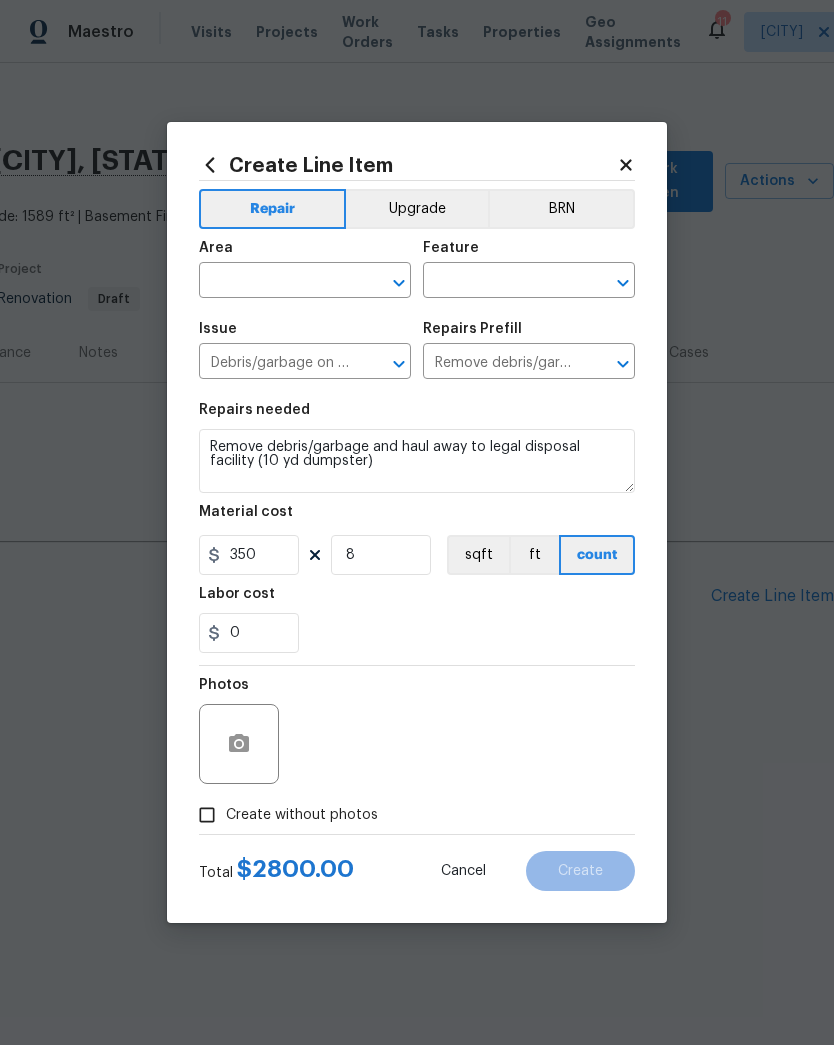 click at bounding box center (277, 282) 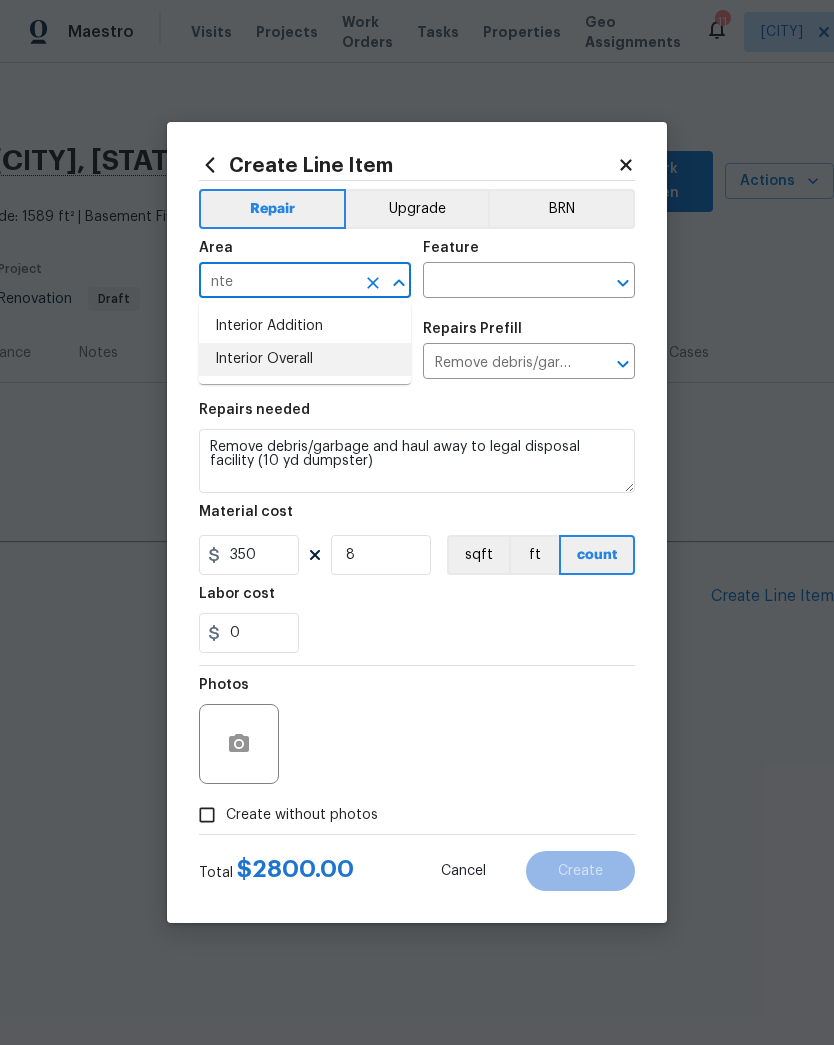 click on "Interior Overall" at bounding box center [305, 359] 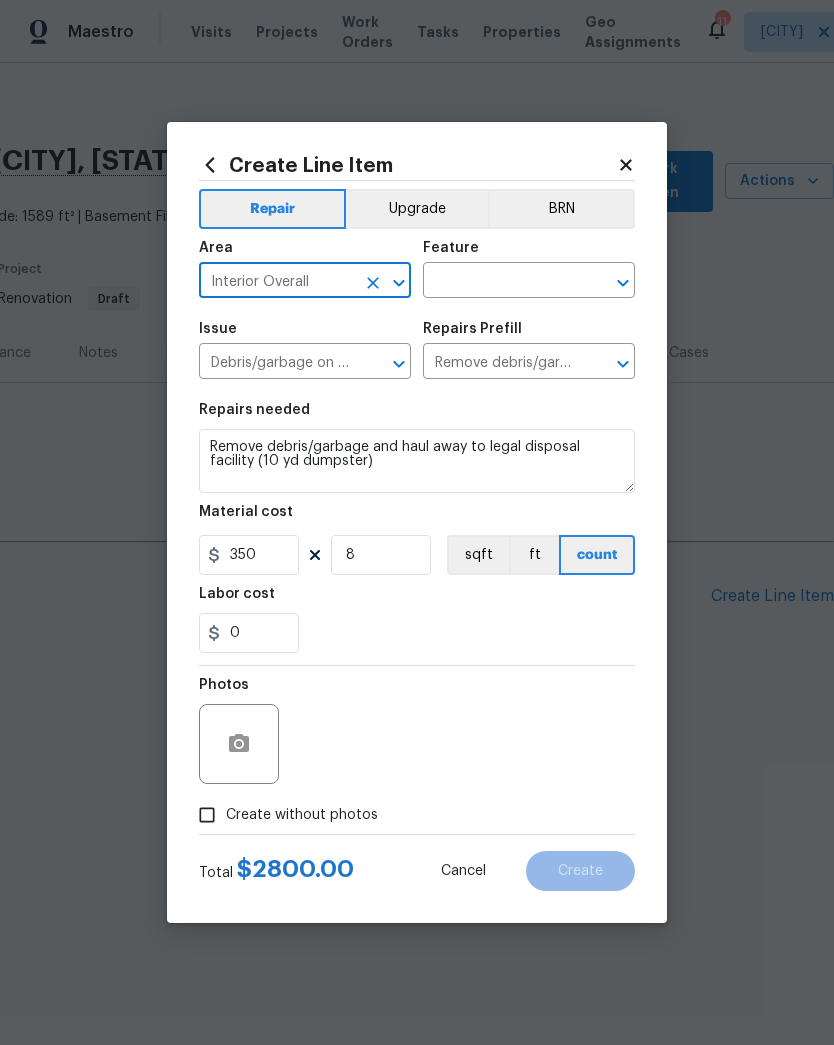 click at bounding box center [501, 282] 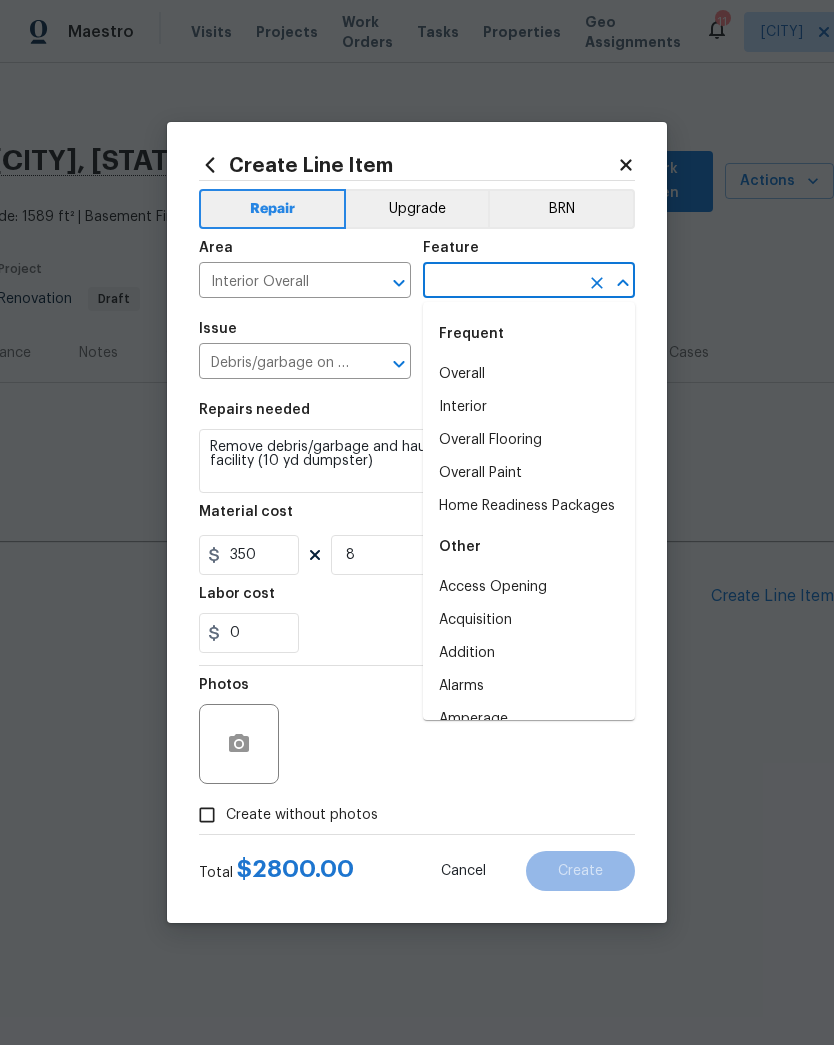 type on "i" 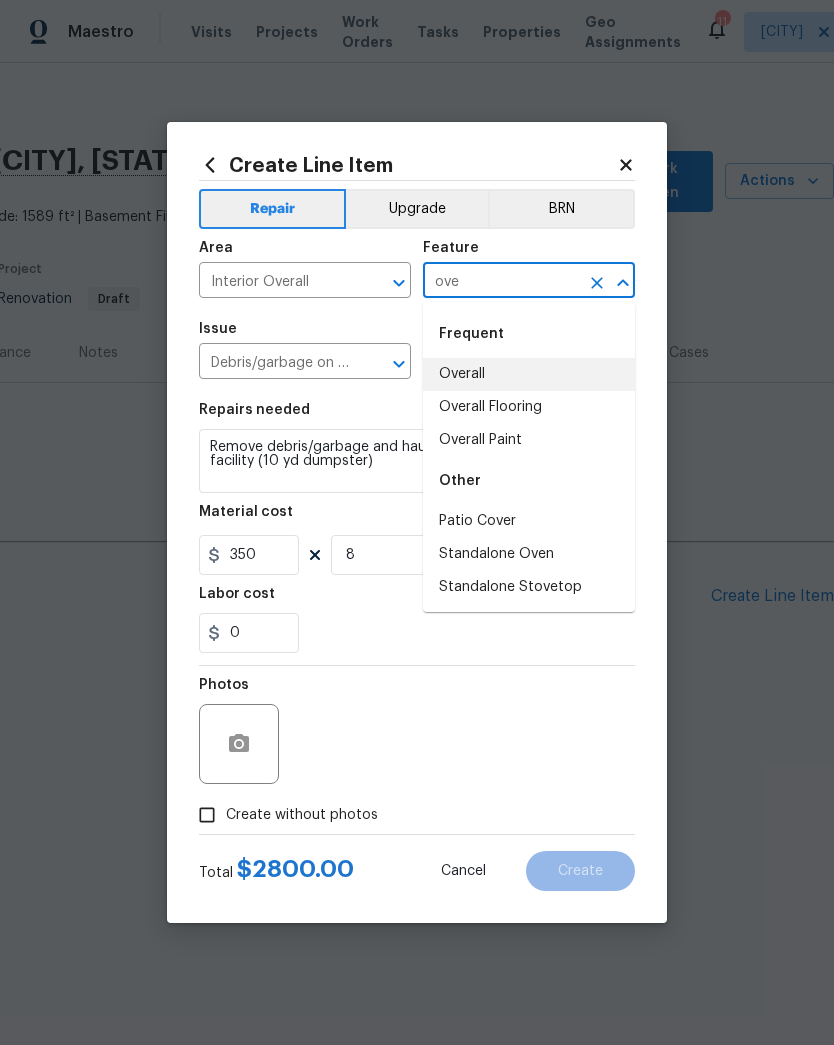click on "Overall" at bounding box center [529, 374] 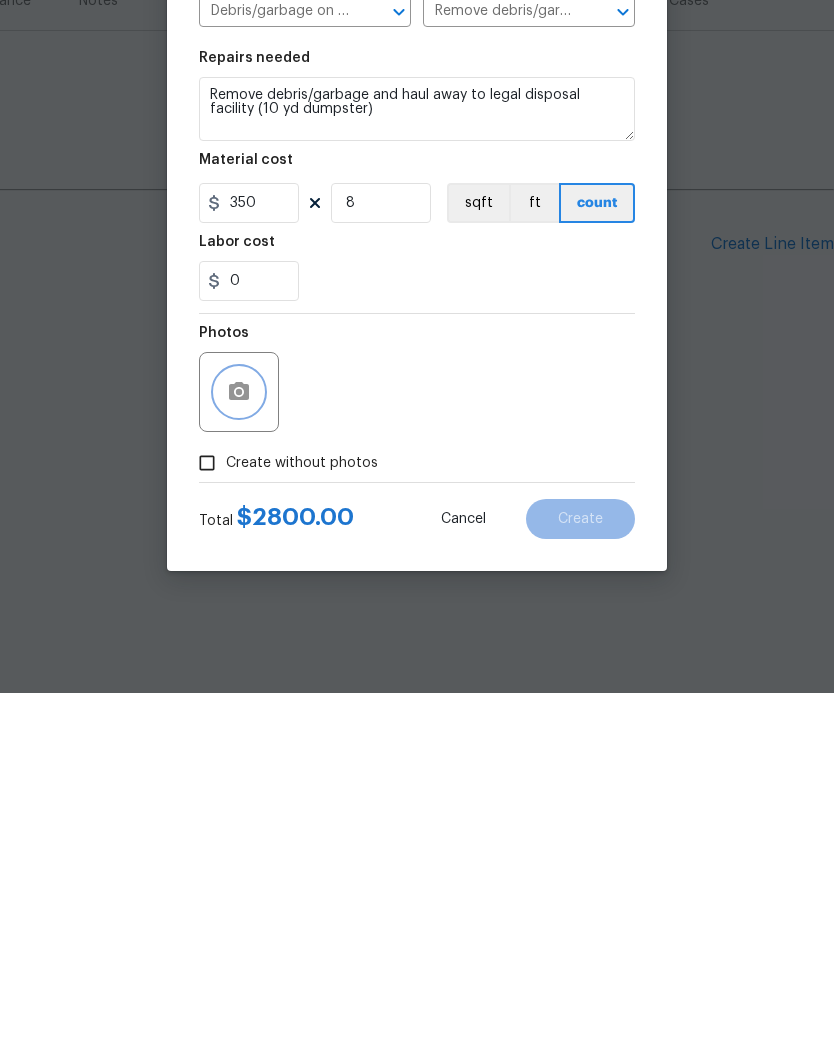 click 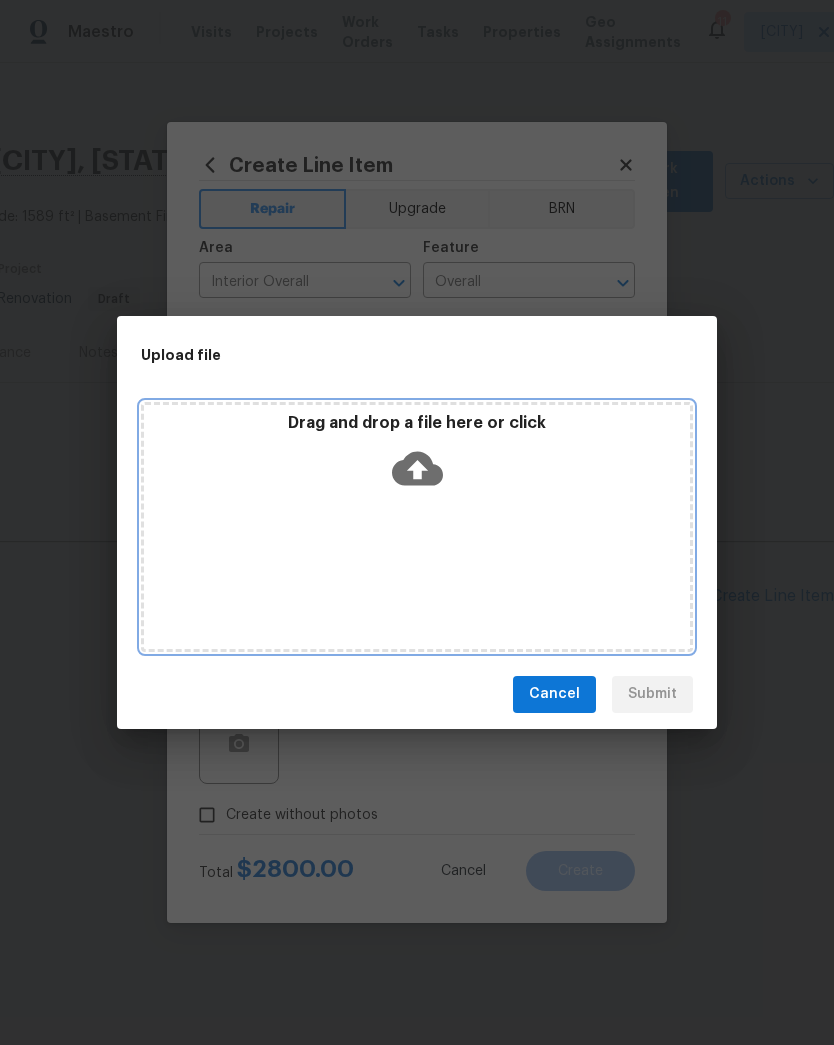 click 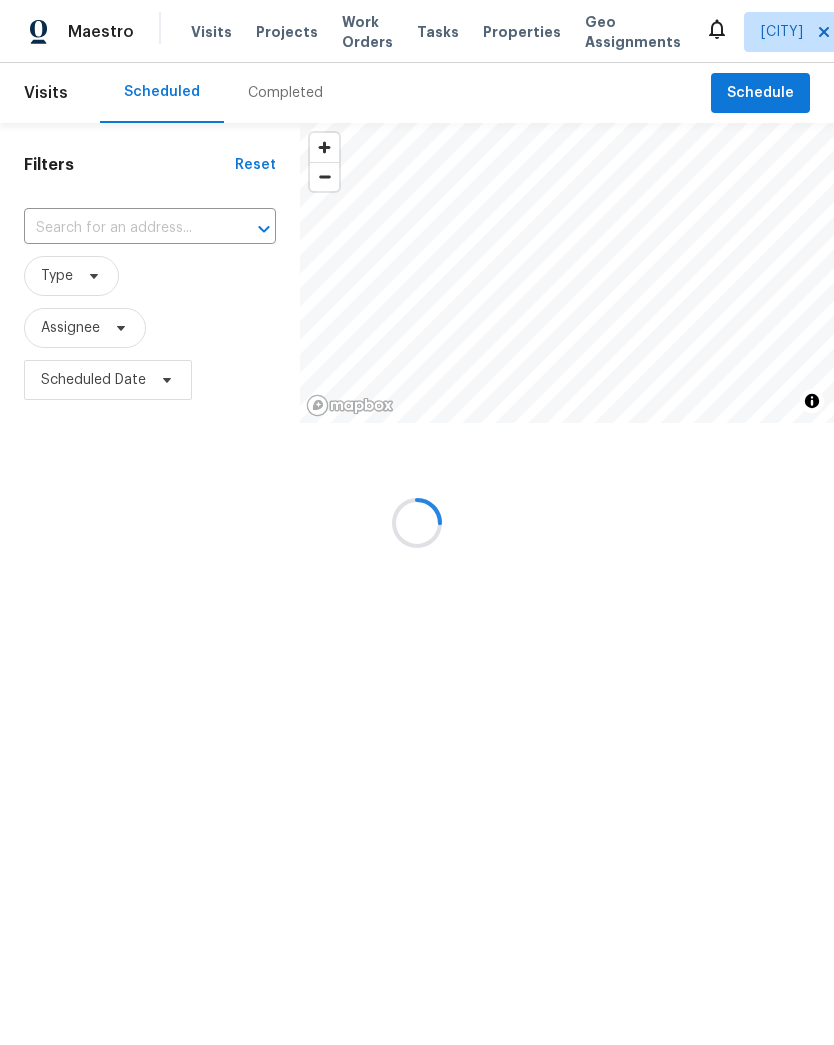 scroll, scrollTop: 0, scrollLeft: 0, axis: both 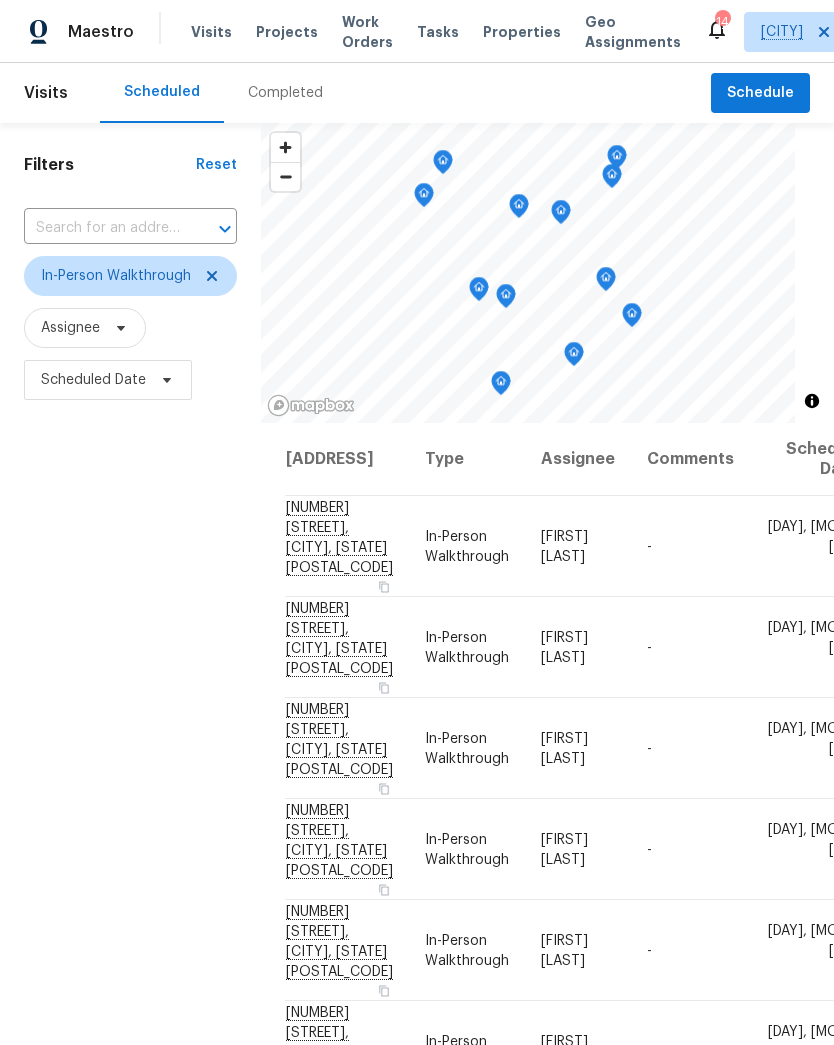 click on "Projects" at bounding box center [287, 32] 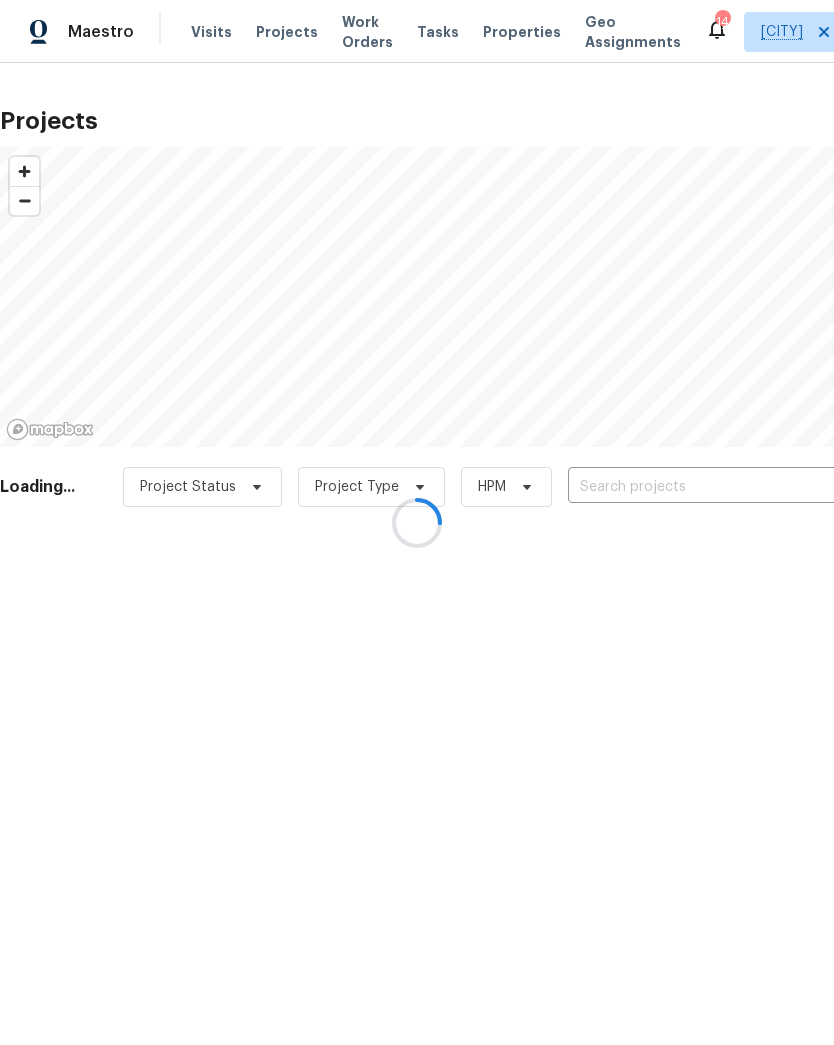 click at bounding box center [417, 522] 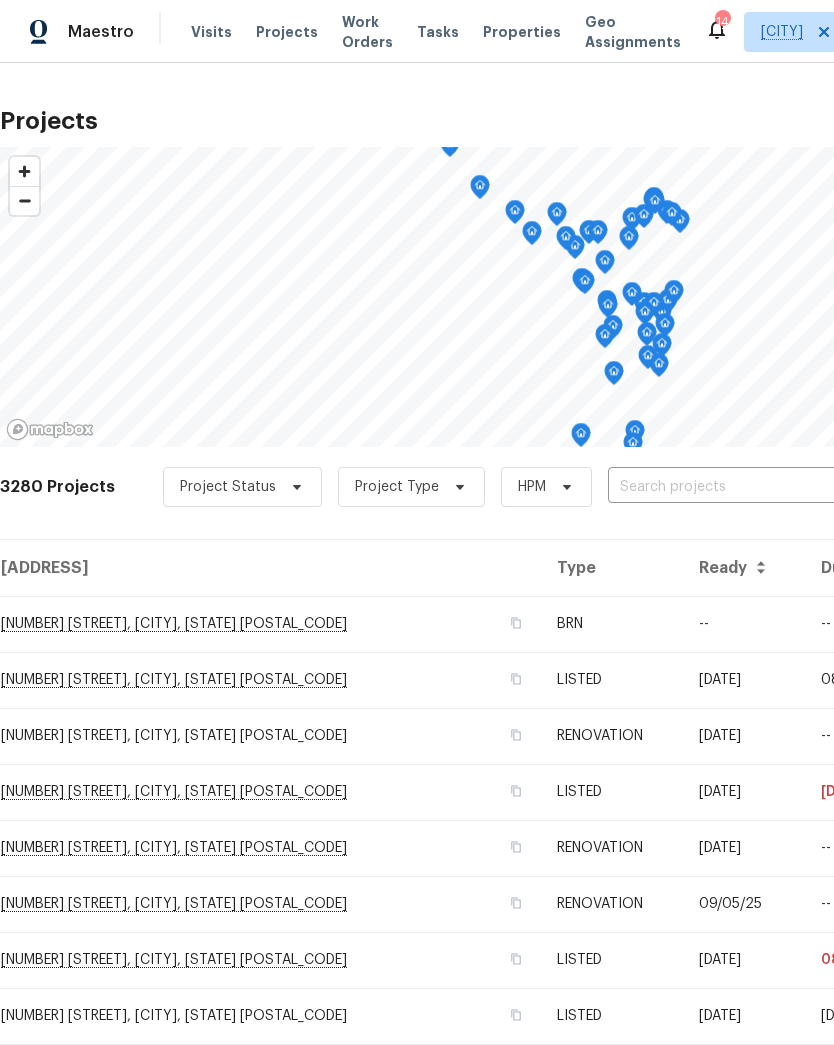 click at bounding box center [722, 487] 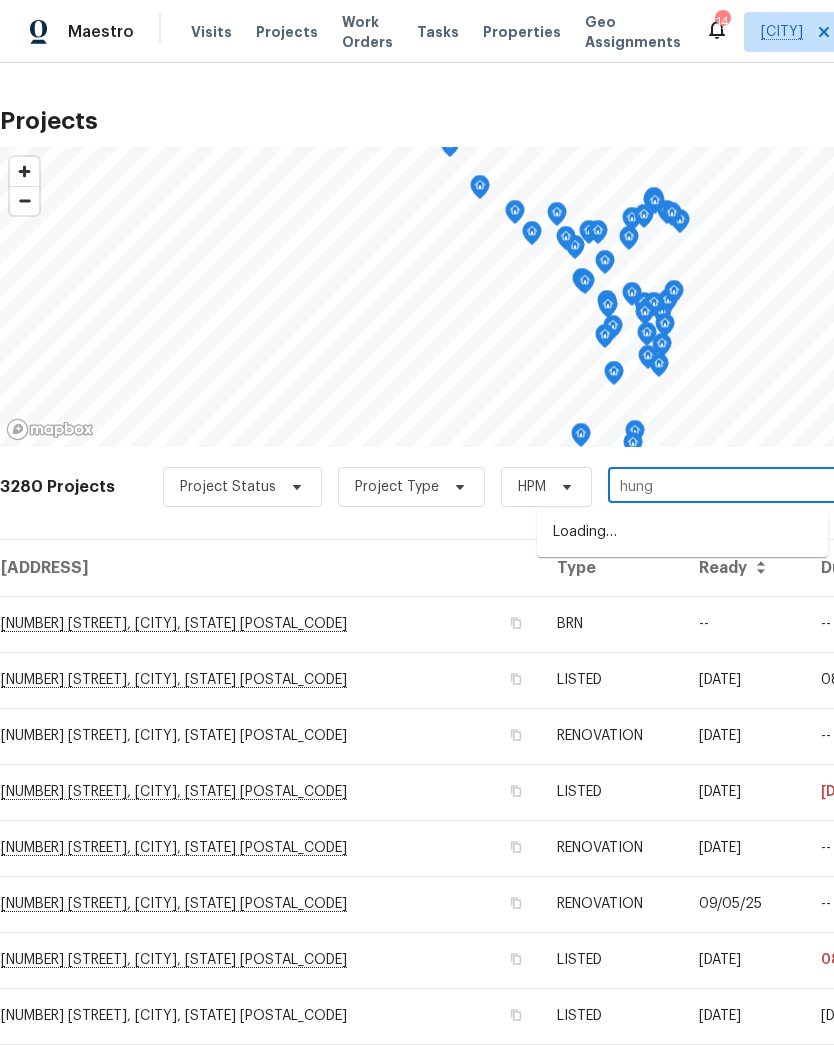 type on "hunge" 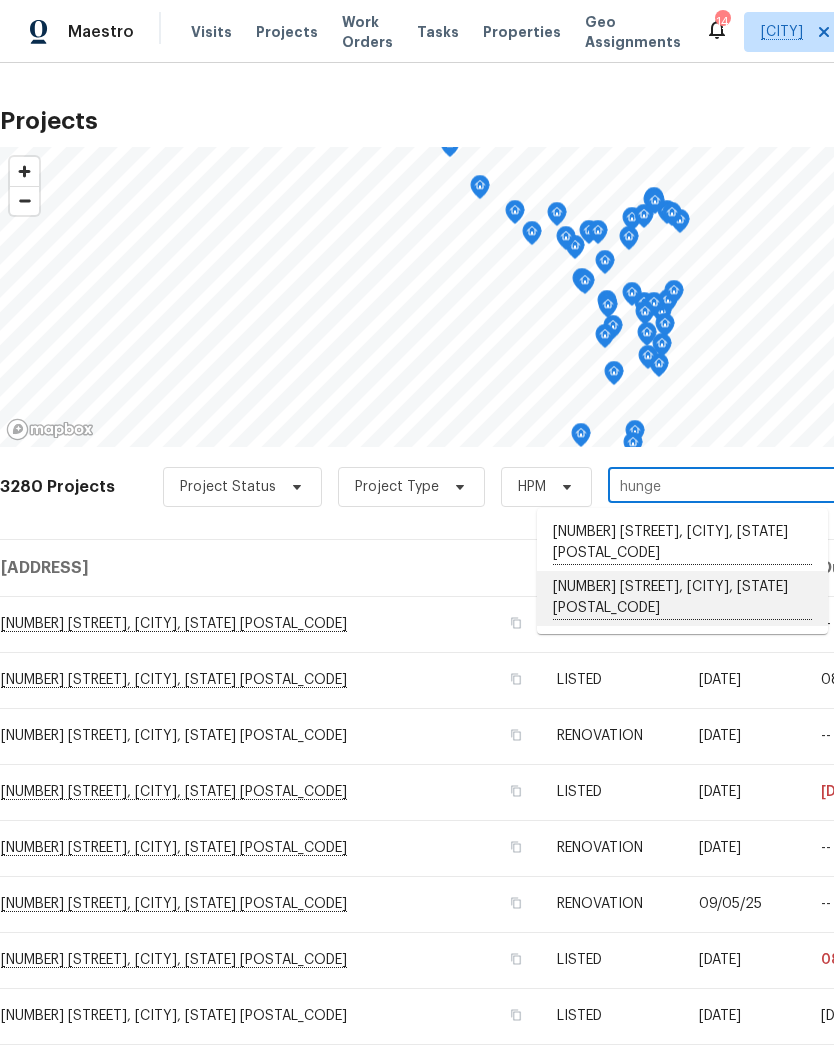 click on "[NUMBER] [STREET], [CITY], [STATE] [POSTAL_CODE]" at bounding box center [682, 598] 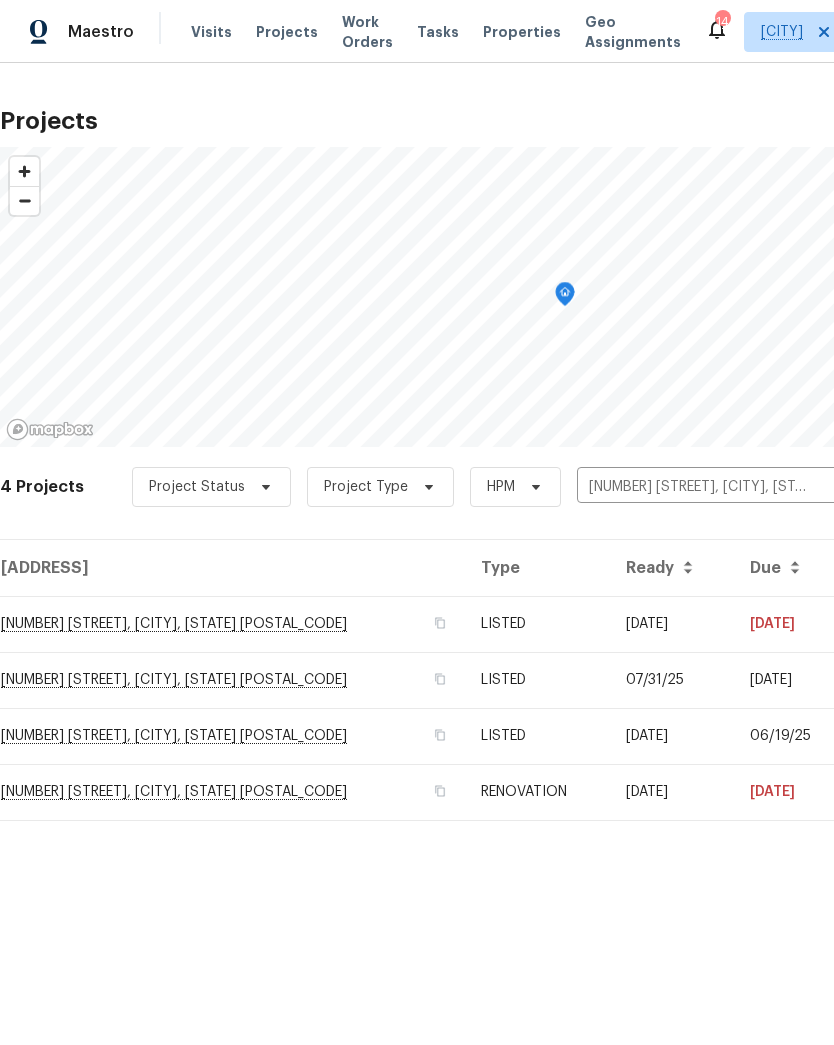 click on "[NUMBER] [STREET], [CITY], [STATE] [POSTAL_CODE]" at bounding box center (232, 624) 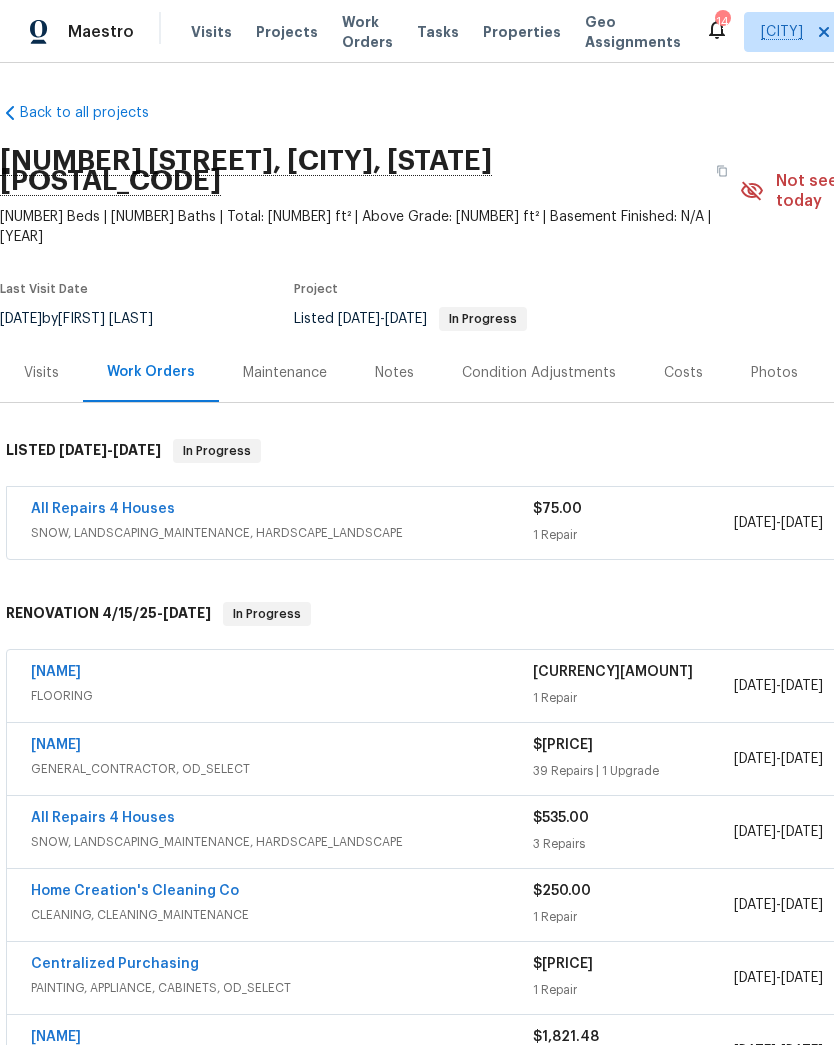 click on "All Repairs 4 Houses SNOW, LANDSCAPING_MAINTENANCE, HARDSCAPE_LANDSCAPE $[PRICE] [DATE]  -  [DATE] In Progress" at bounding box center (565, 524) 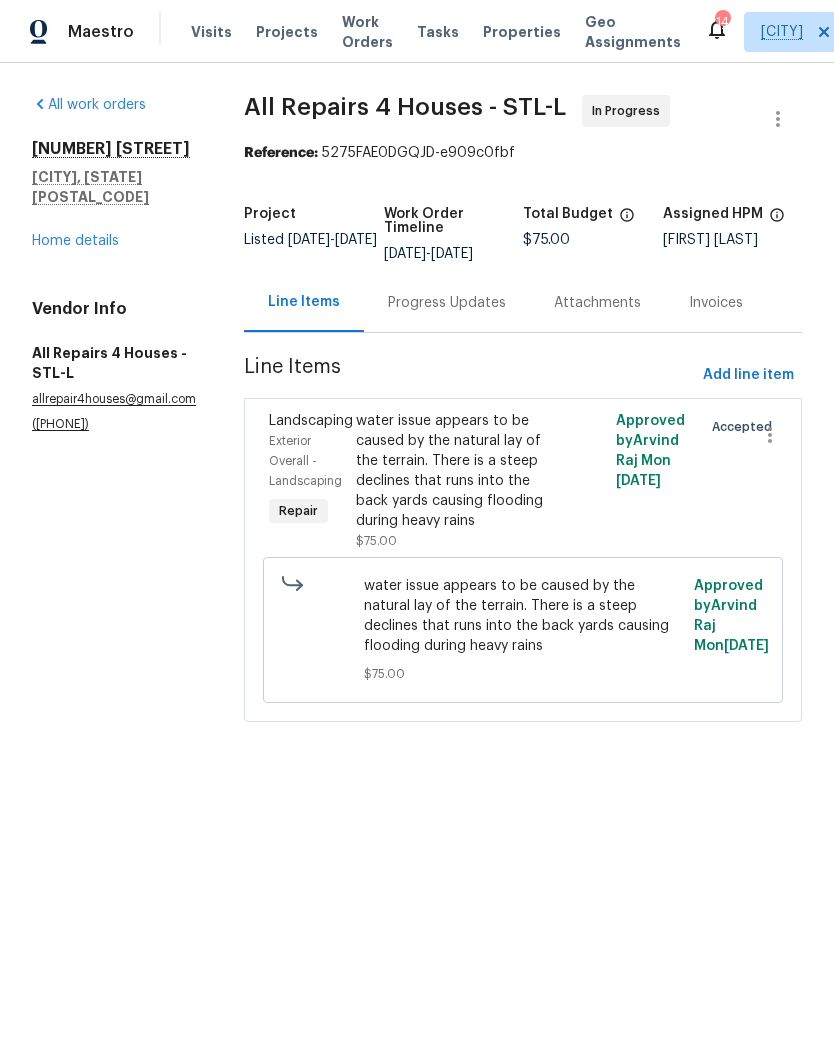 click on "Home details" at bounding box center [75, 241] 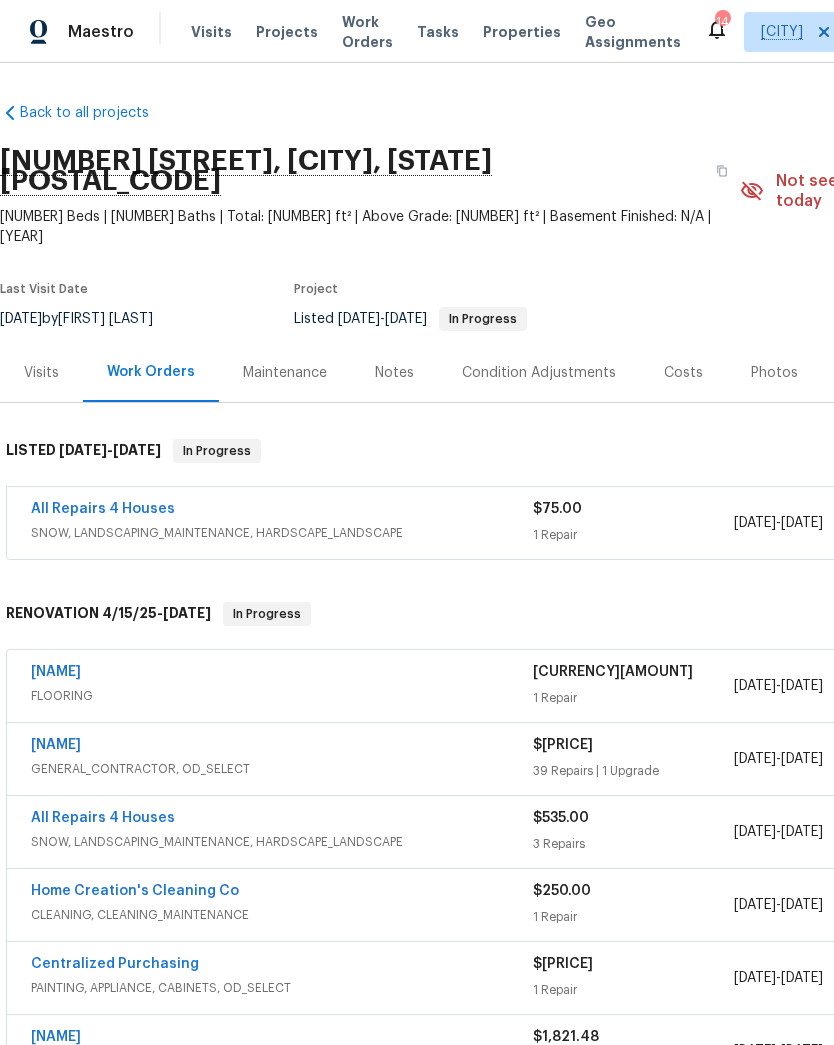 scroll, scrollTop: 0, scrollLeft: 0, axis: both 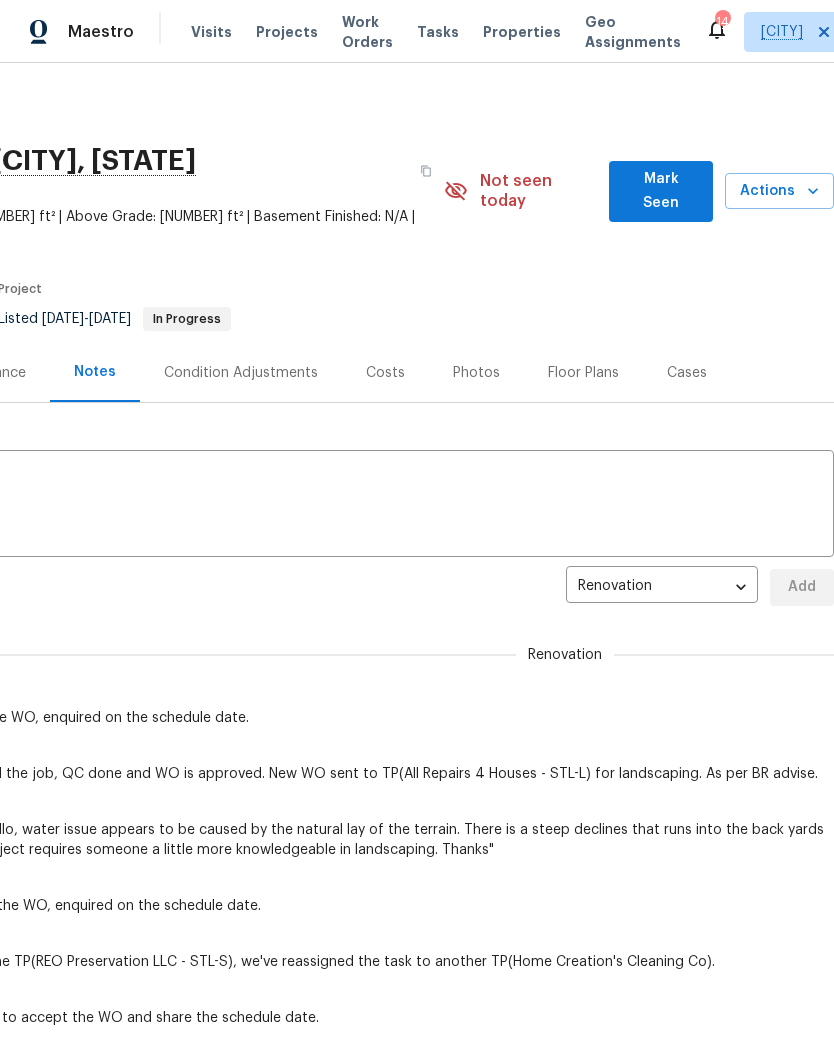 click on "Actions" at bounding box center (779, 191) 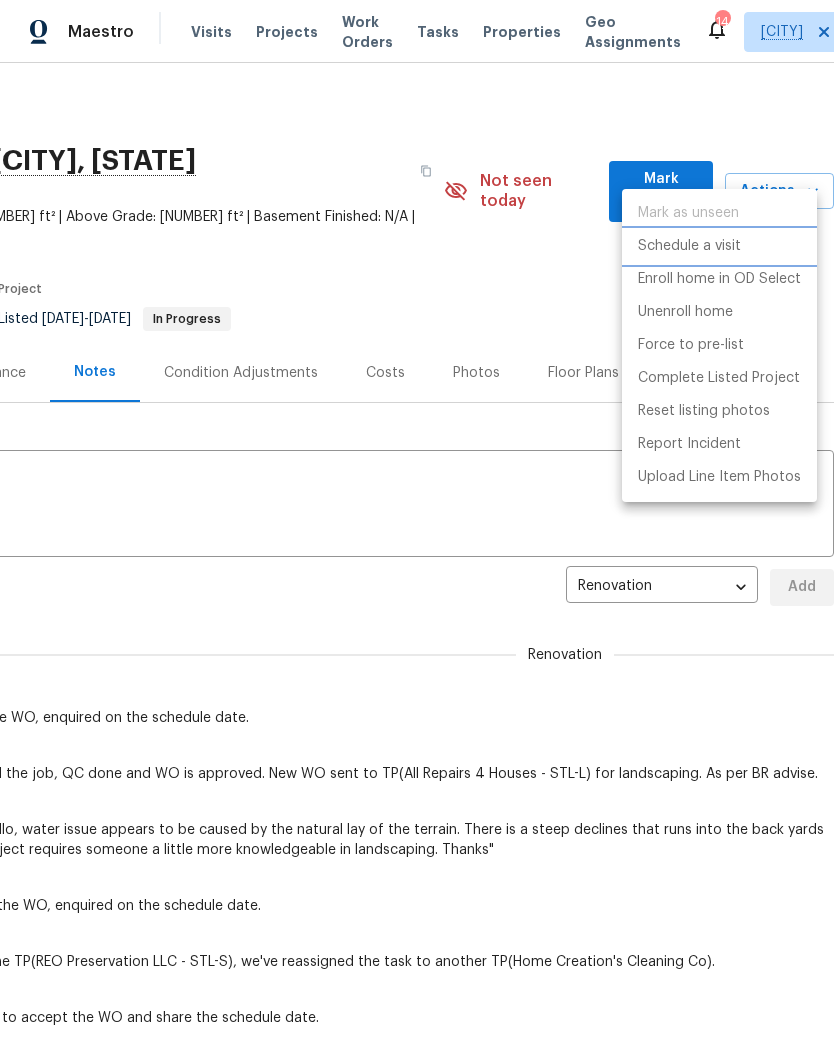click on "Schedule a visit" at bounding box center [689, 246] 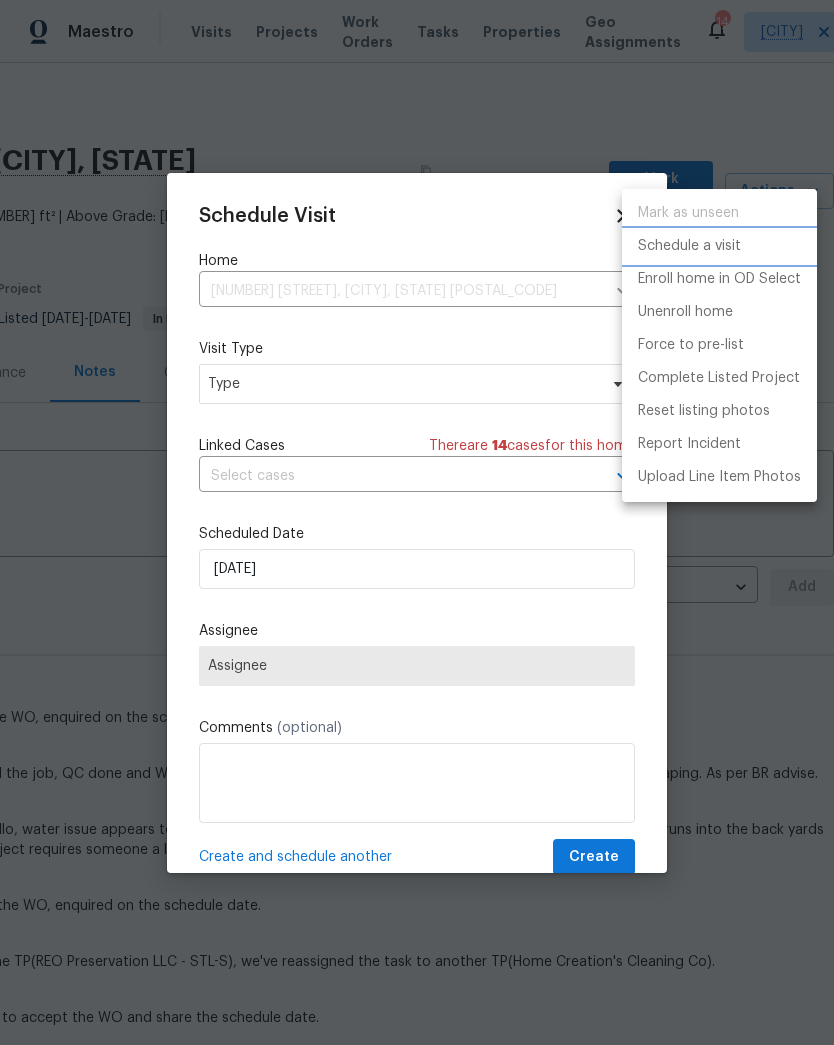 click on "Schedule a visit" at bounding box center [689, 246] 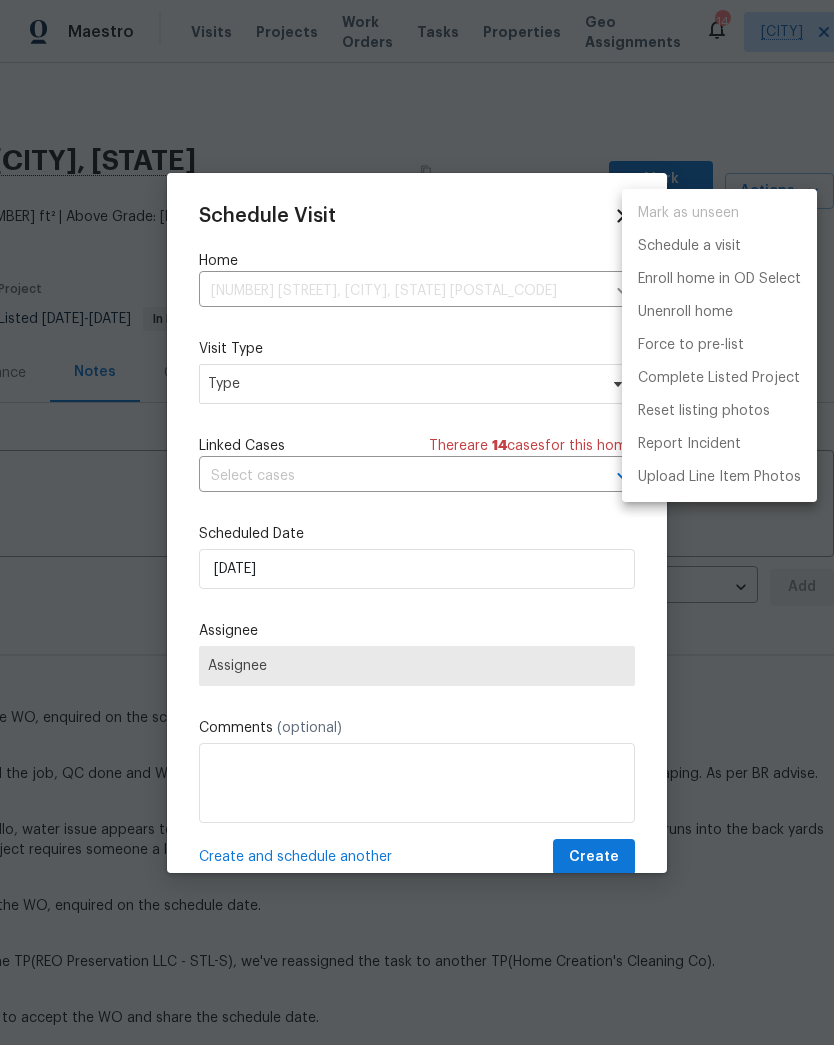 click at bounding box center [417, 522] 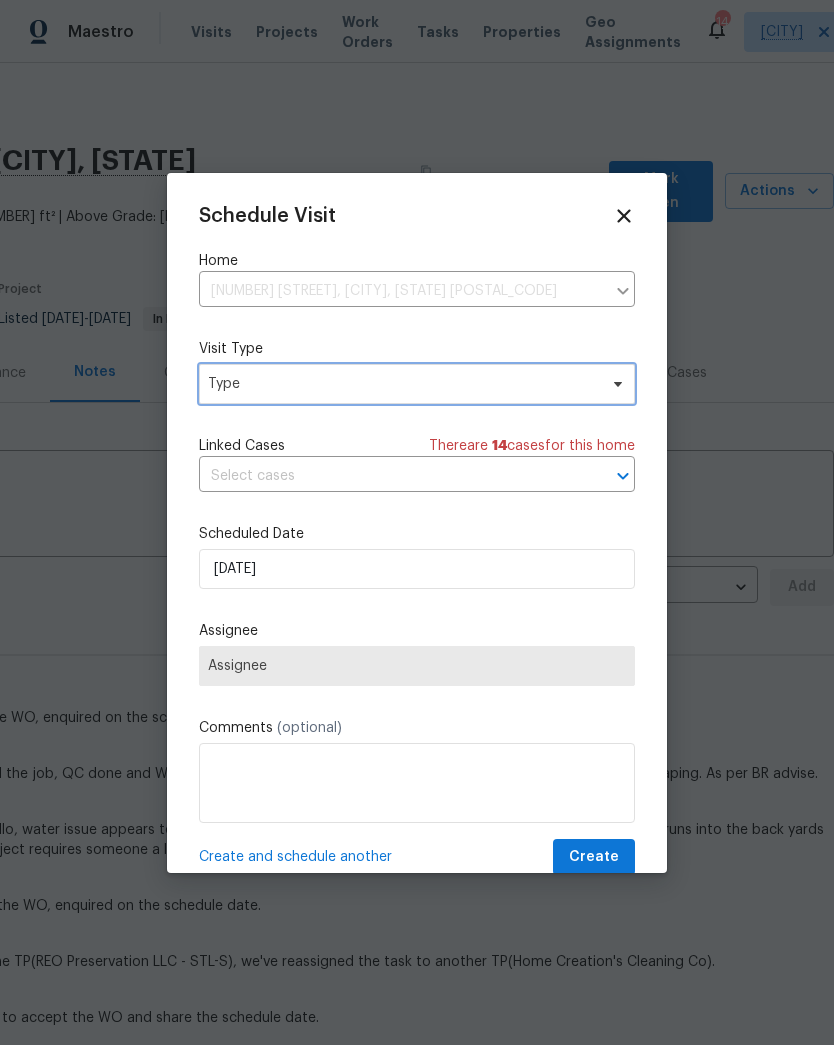 click on "Type" at bounding box center (402, 384) 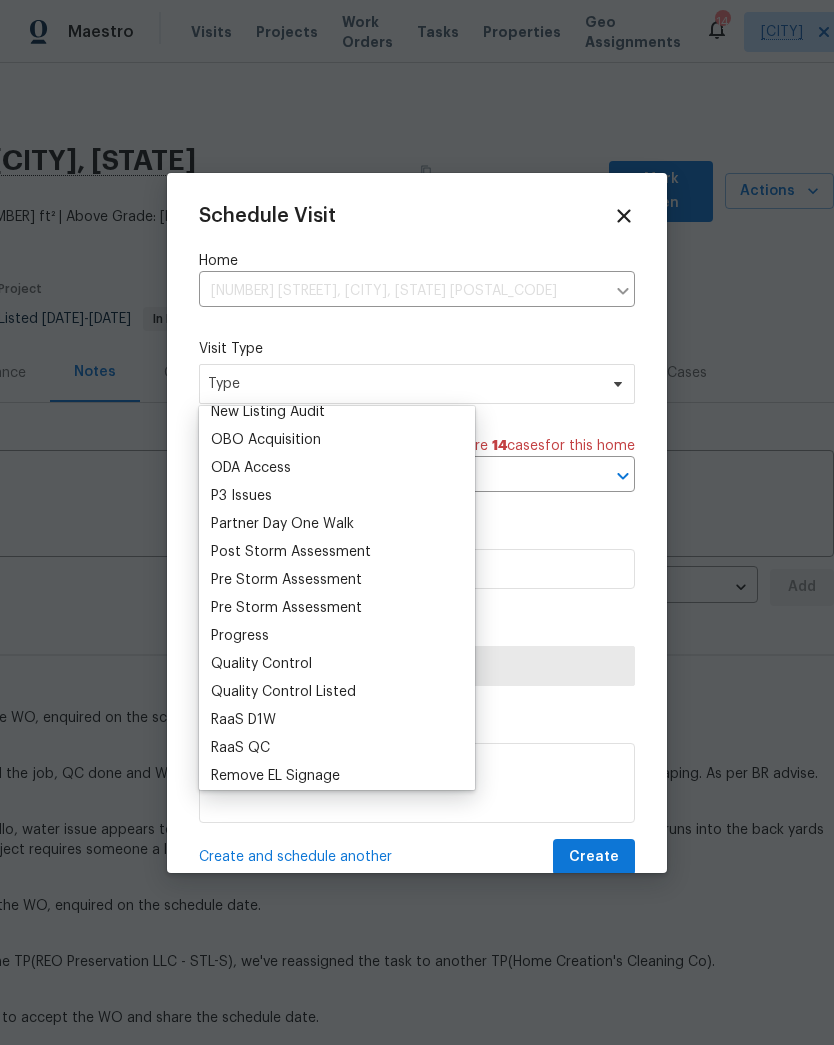 scroll, scrollTop: 1172, scrollLeft: 0, axis: vertical 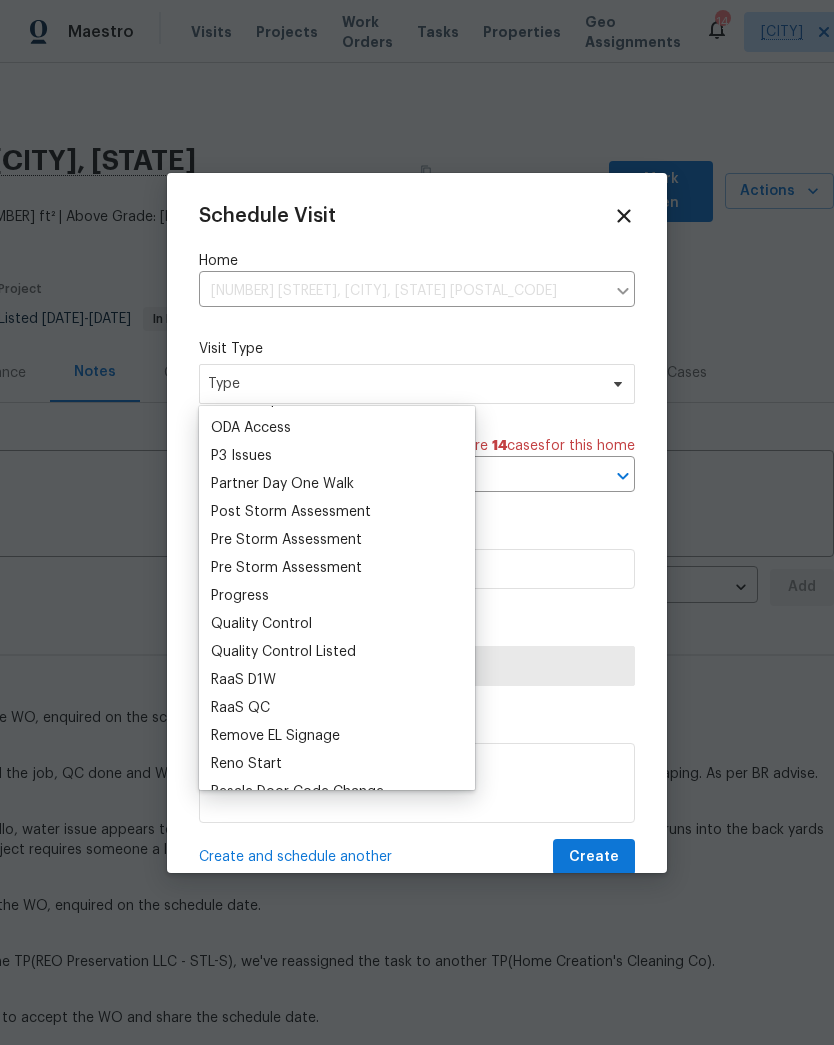 click on "Progress" at bounding box center (240, 596) 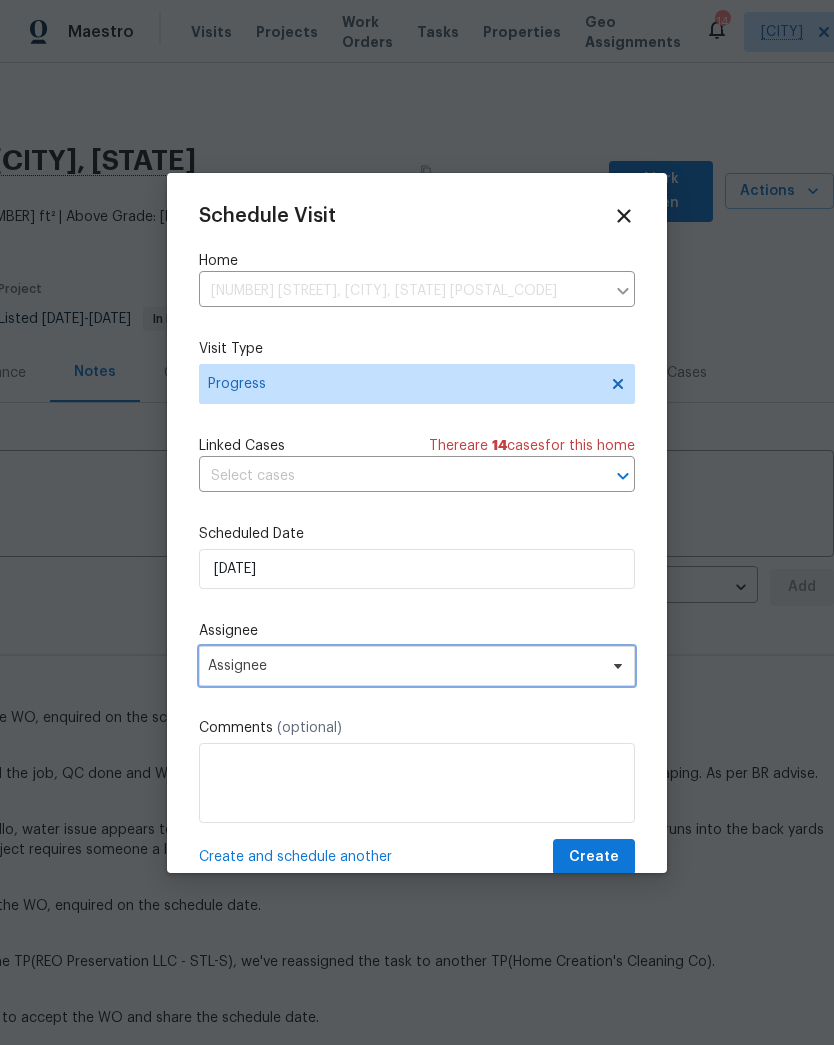 click on "Assignee" at bounding box center (404, 666) 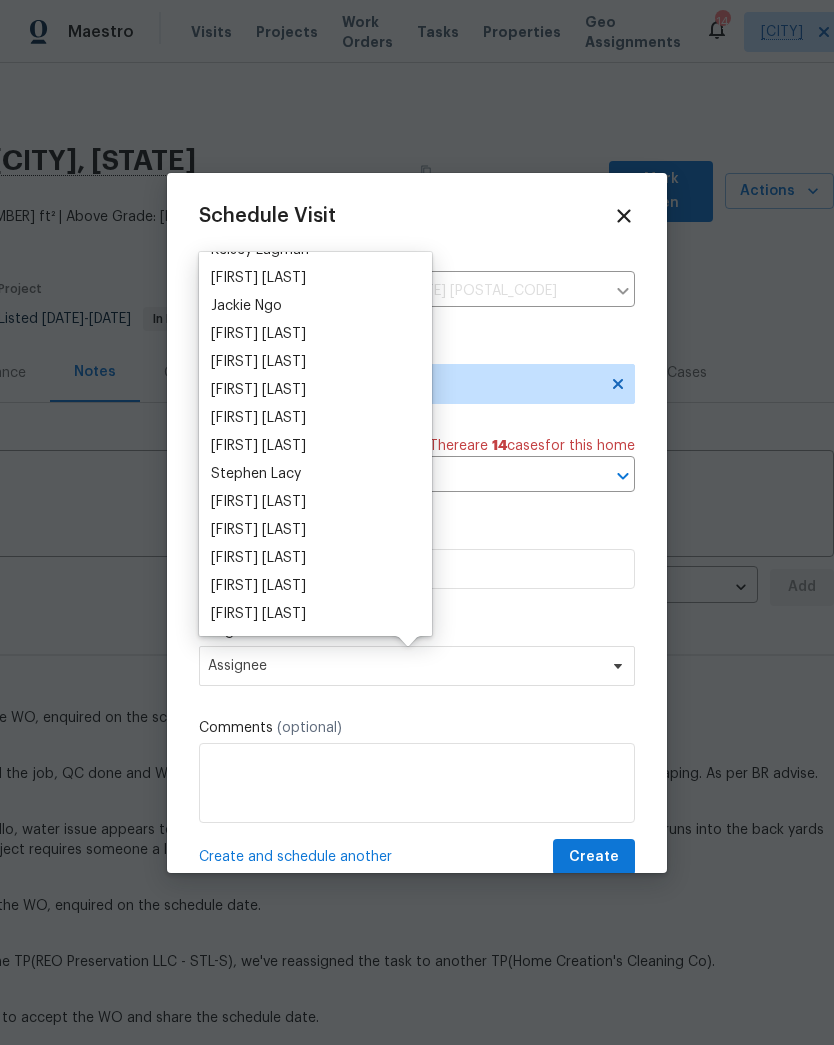 scroll, scrollTop: 1840, scrollLeft: 0, axis: vertical 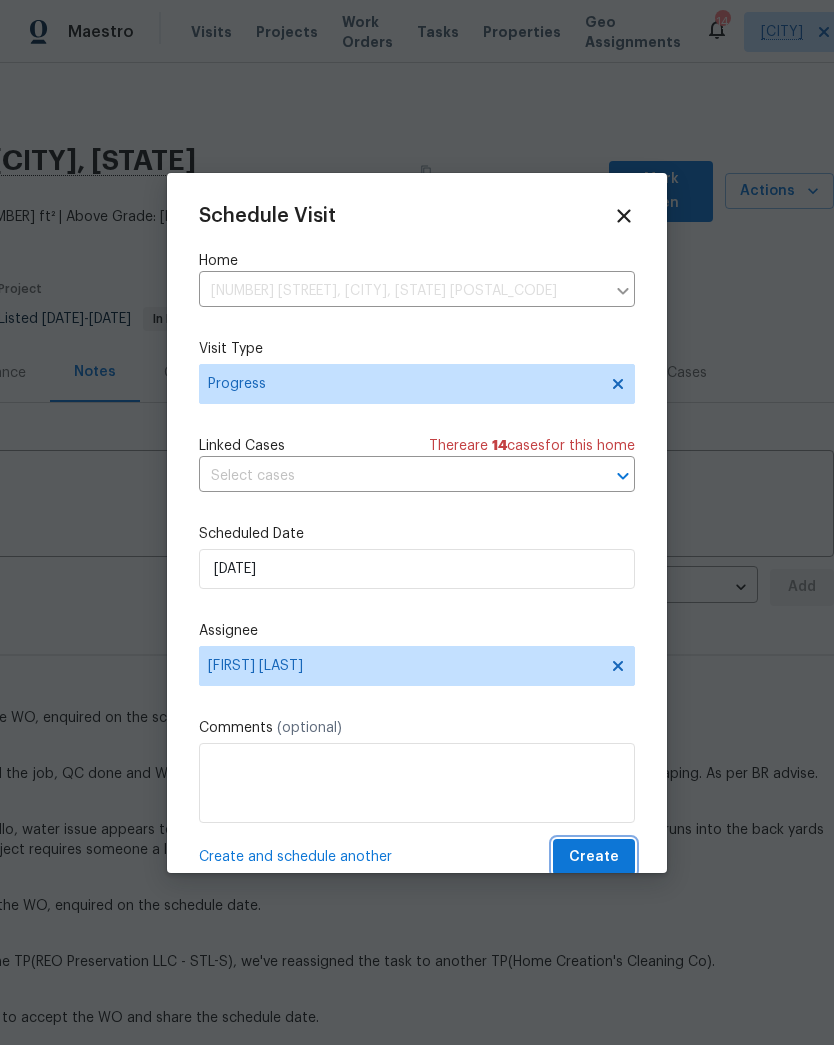 click on "Create" at bounding box center [594, 857] 